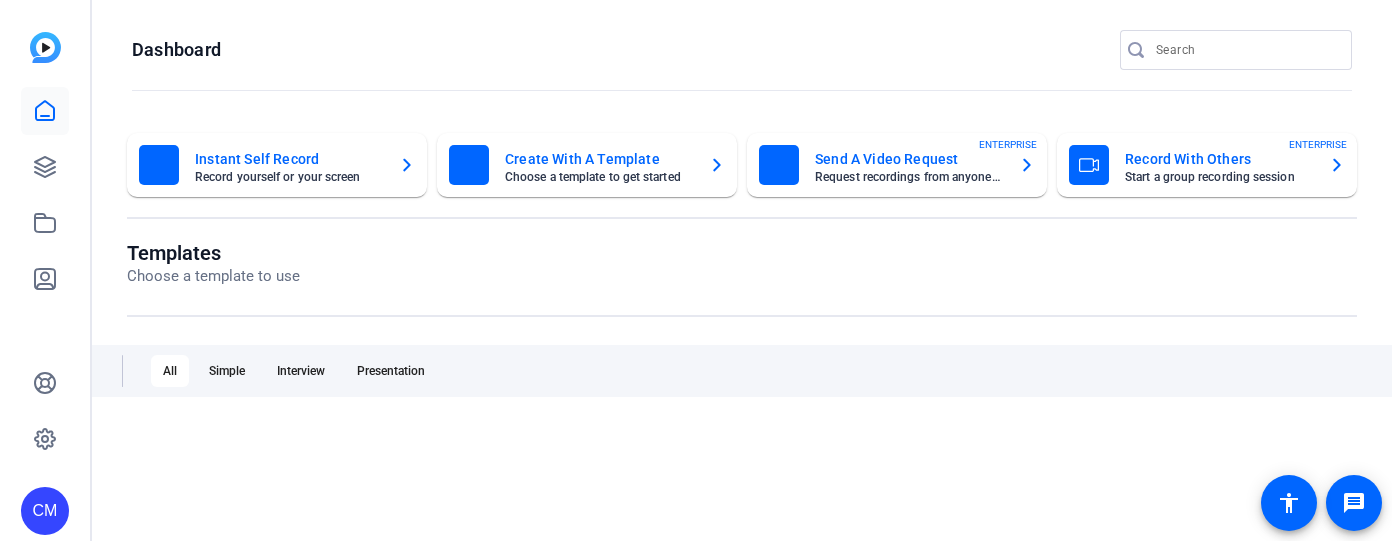 scroll, scrollTop: 0, scrollLeft: 0, axis: both 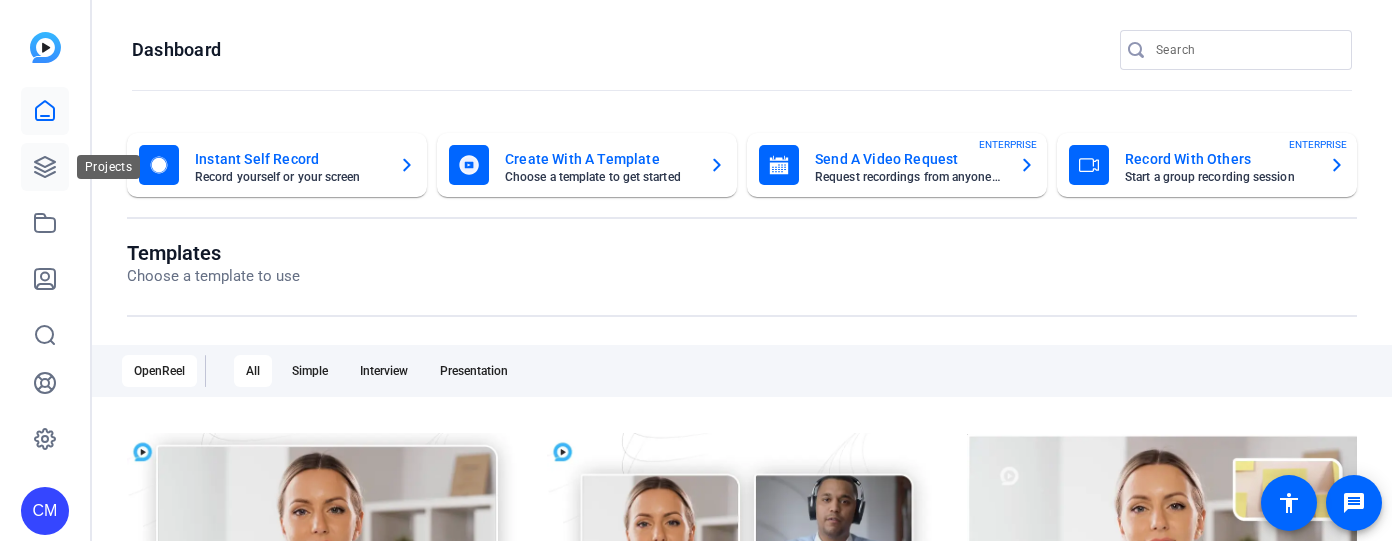 click 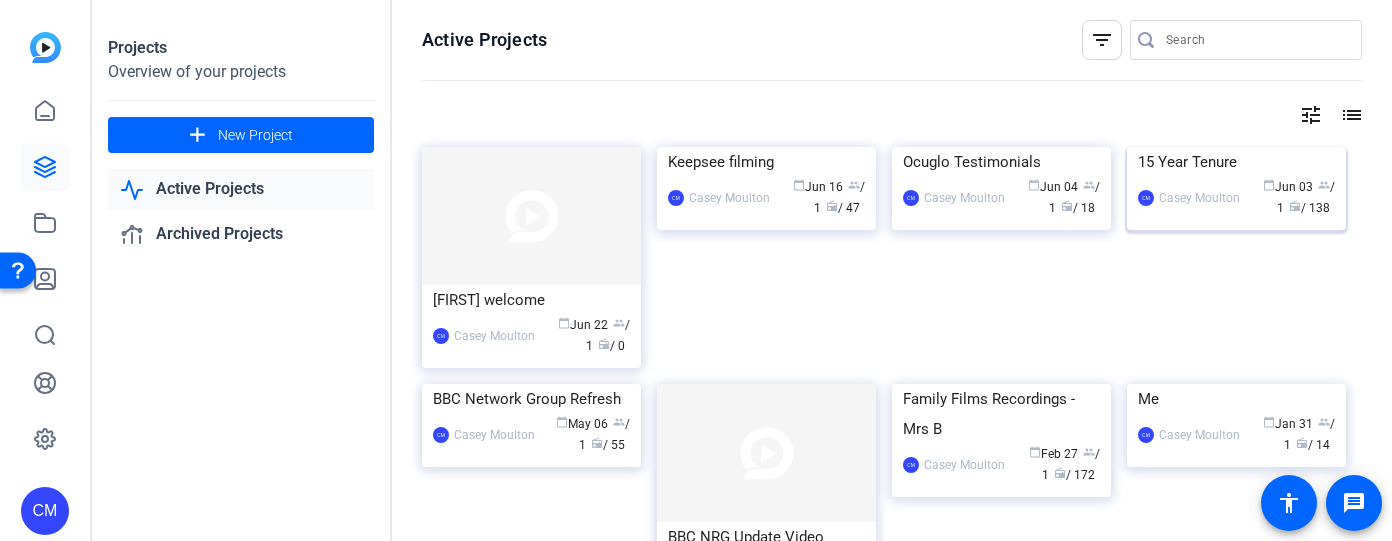 click 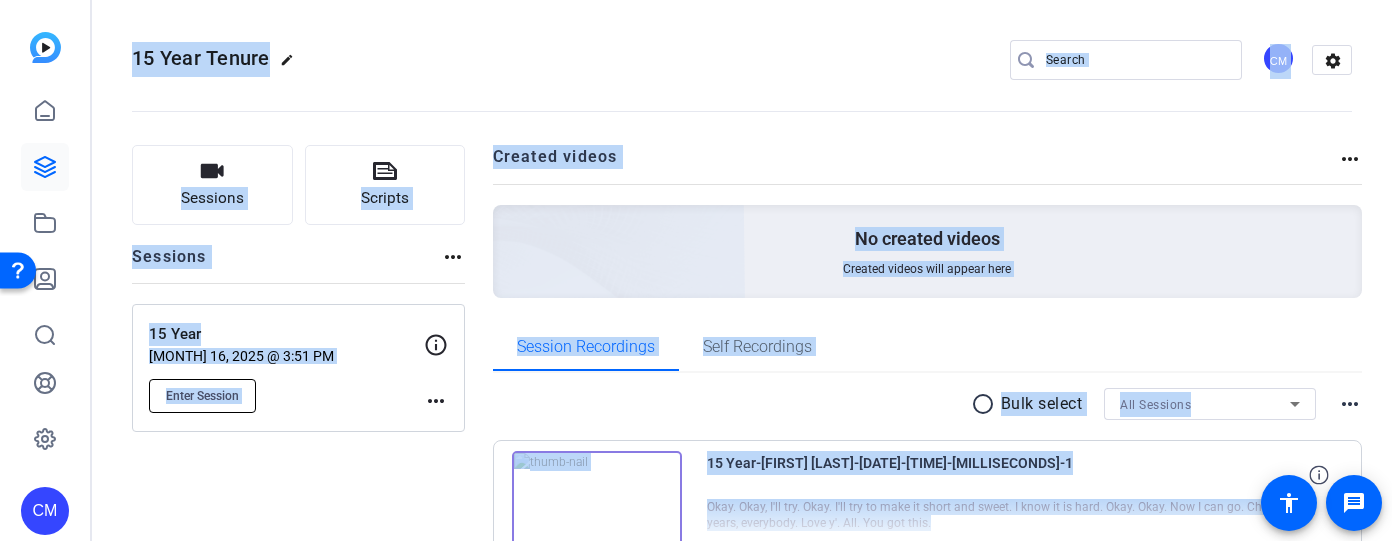 click on "Enter Session" 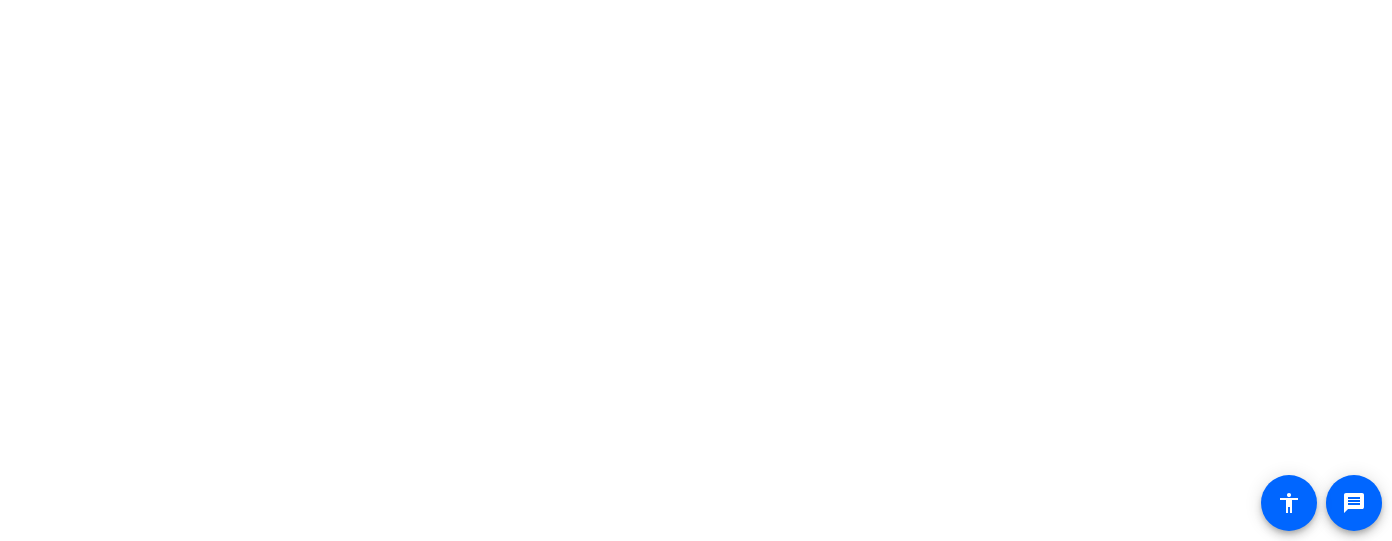 scroll, scrollTop: 0, scrollLeft: 0, axis: both 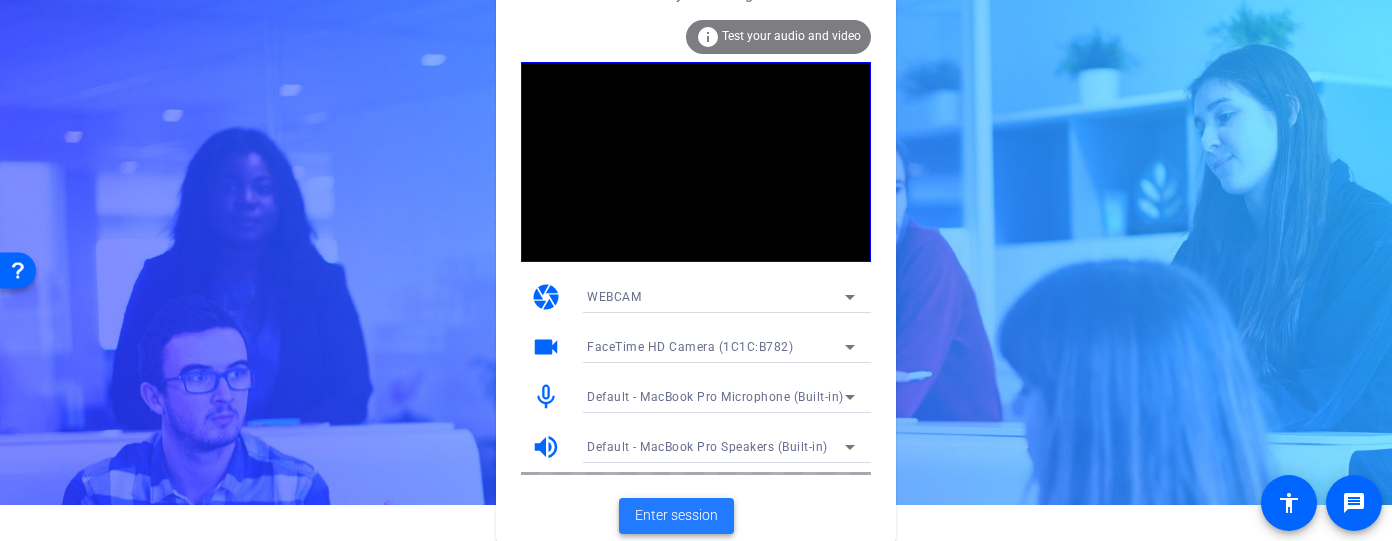 click on "Enter session" 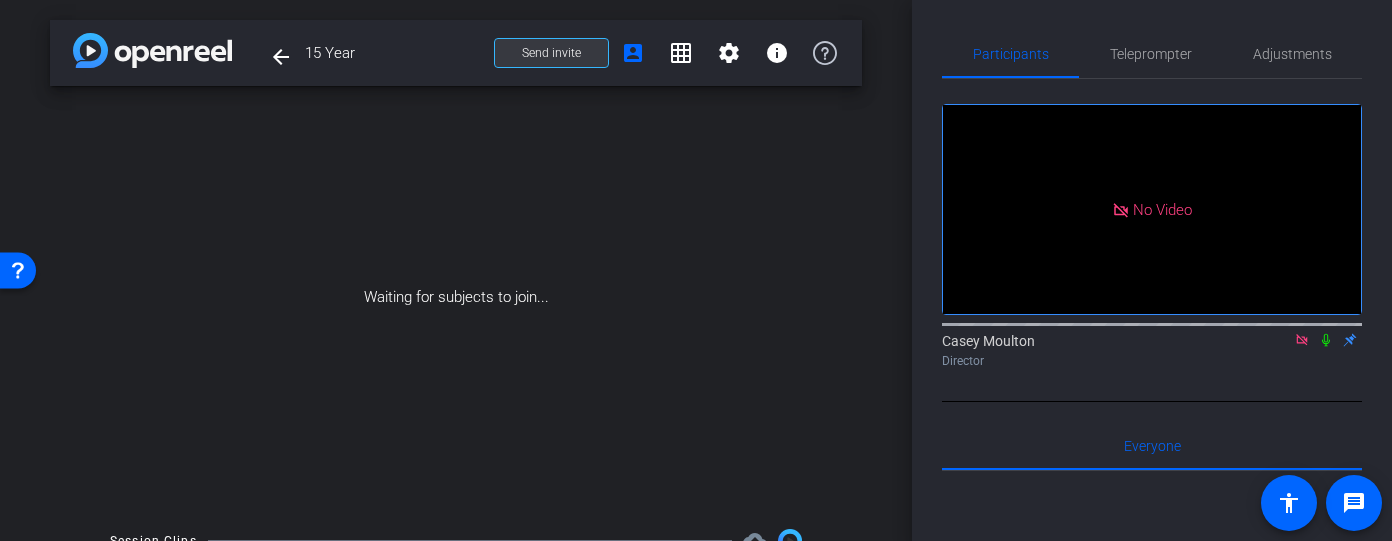 click at bounding box center (551, 53) 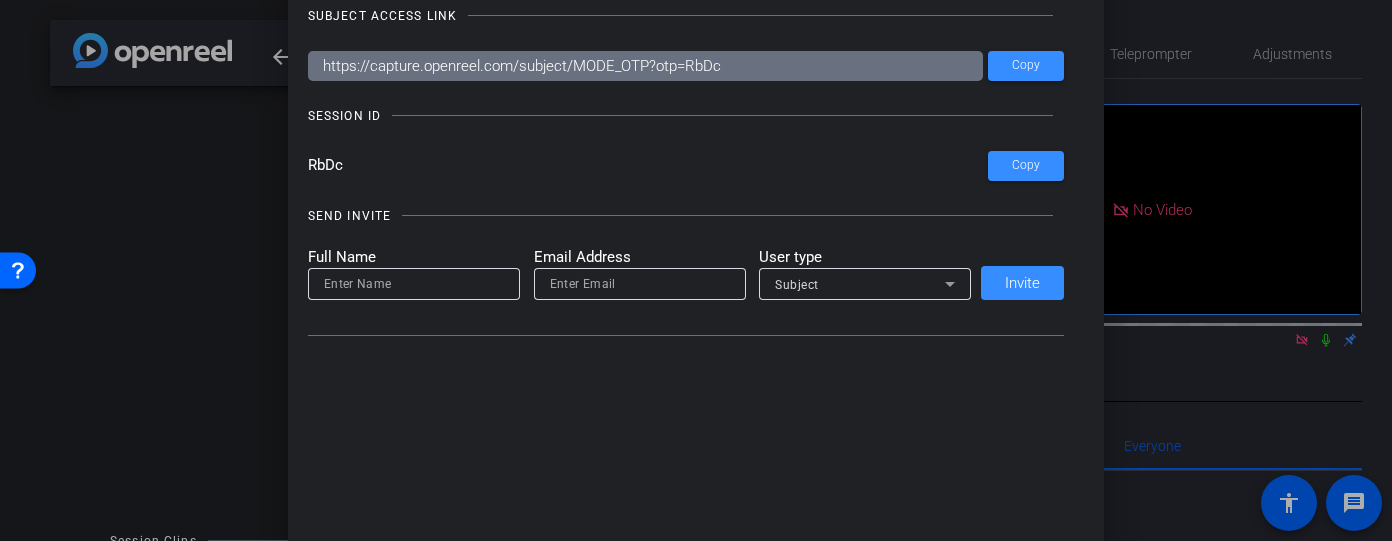 click on "Invite Status and Actions  close  SUBJECT ACCESS LINK     https://capture.openreel.com/subject/MODE_OTP?otp=RbDc  Copy   SESSION ID     RbDc  Copy   SEND INVITE     Full Name Email Address User type Subject  Invite
Casey Moulton   Casey@fluffernutter.tv   Director   Active
chris   chris@fluffernutter.tv   Collaborator  Invite Sent more_horiz All Teams  CM  Casey Moulton Director check  Added" at bounding box center (696, 271) 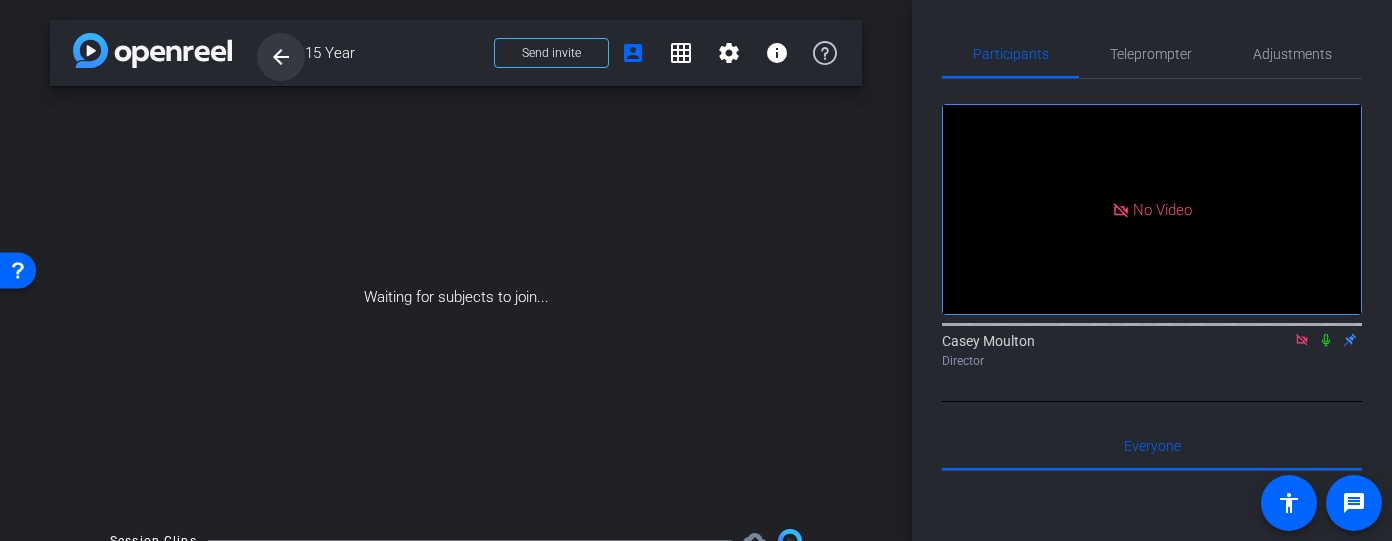 click on "arrow_back" at bounding box center [281, 57] 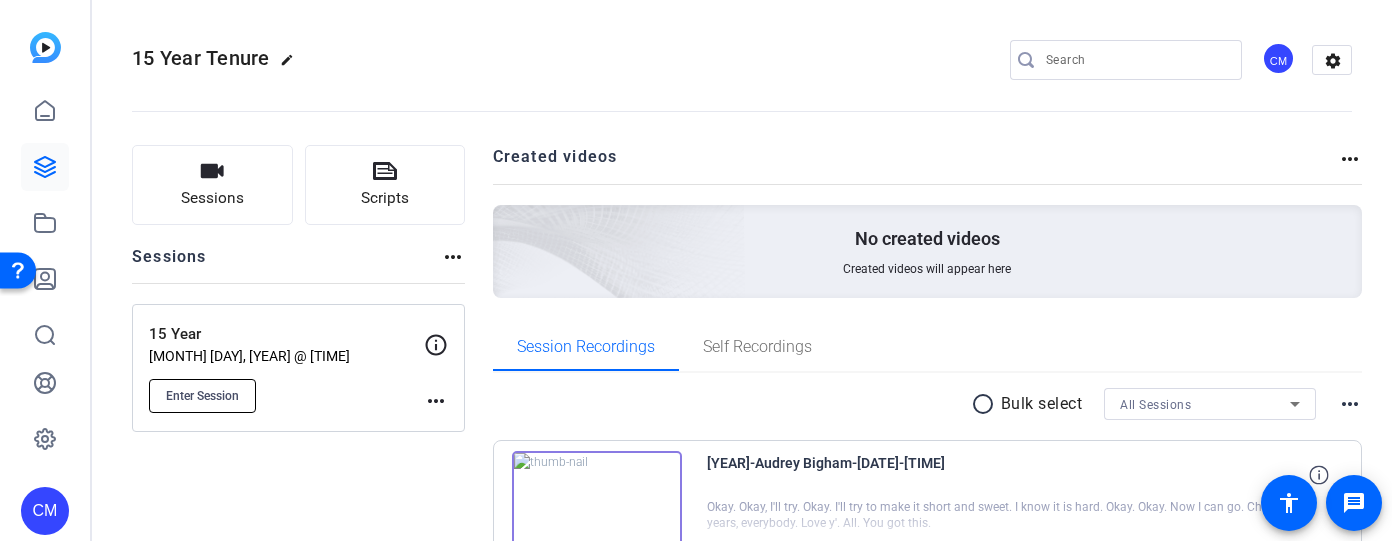 click on "Enter Session" 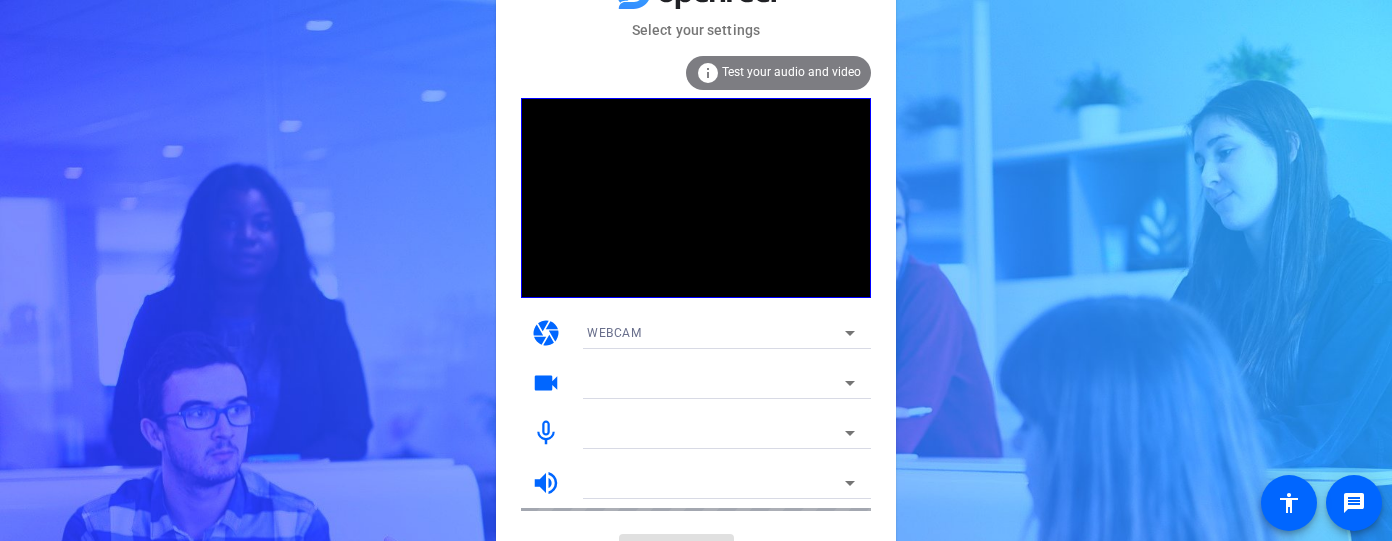 scroll, scrollTop: 0, scrollLeft: 0, axis: both 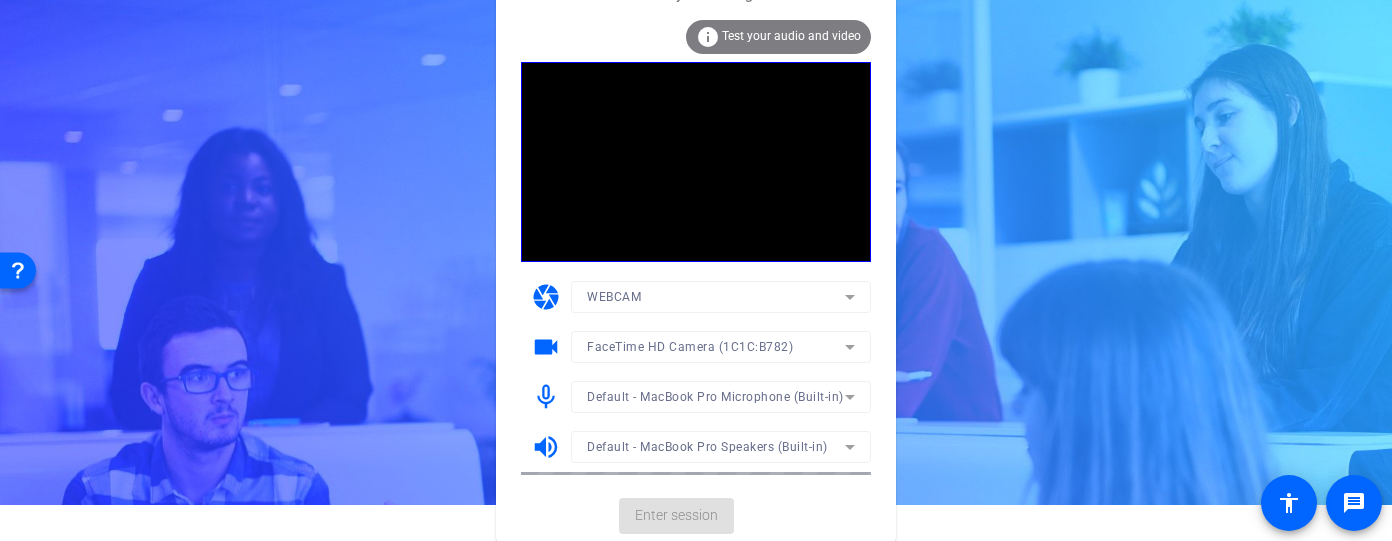 click on "Enter session" 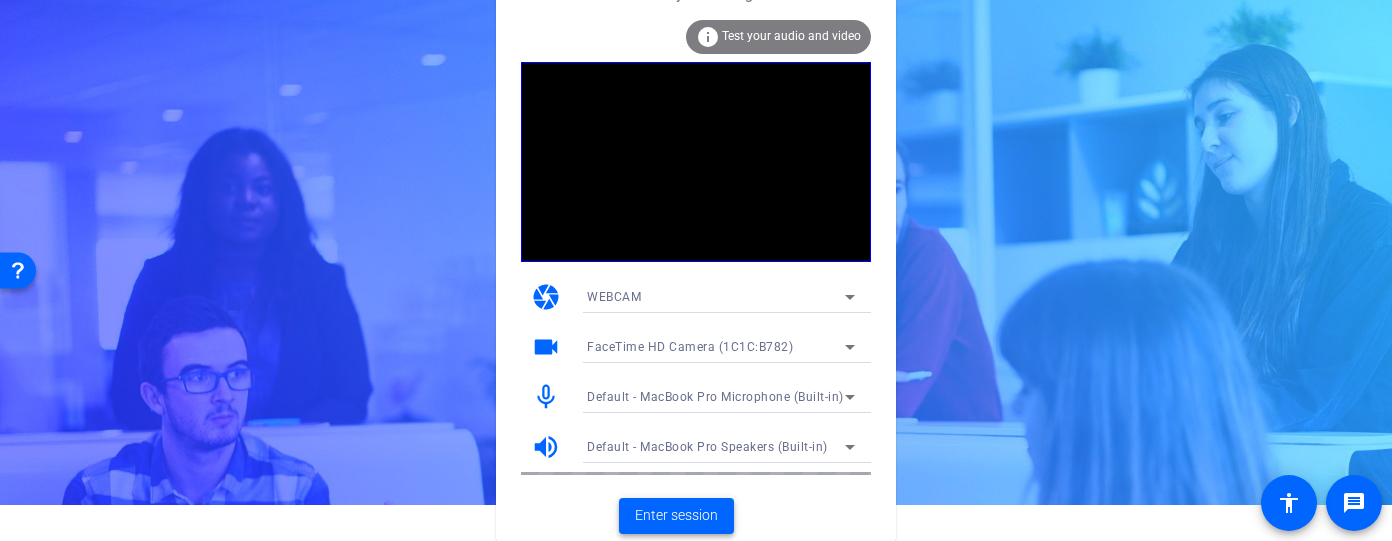 click on "Enter session" 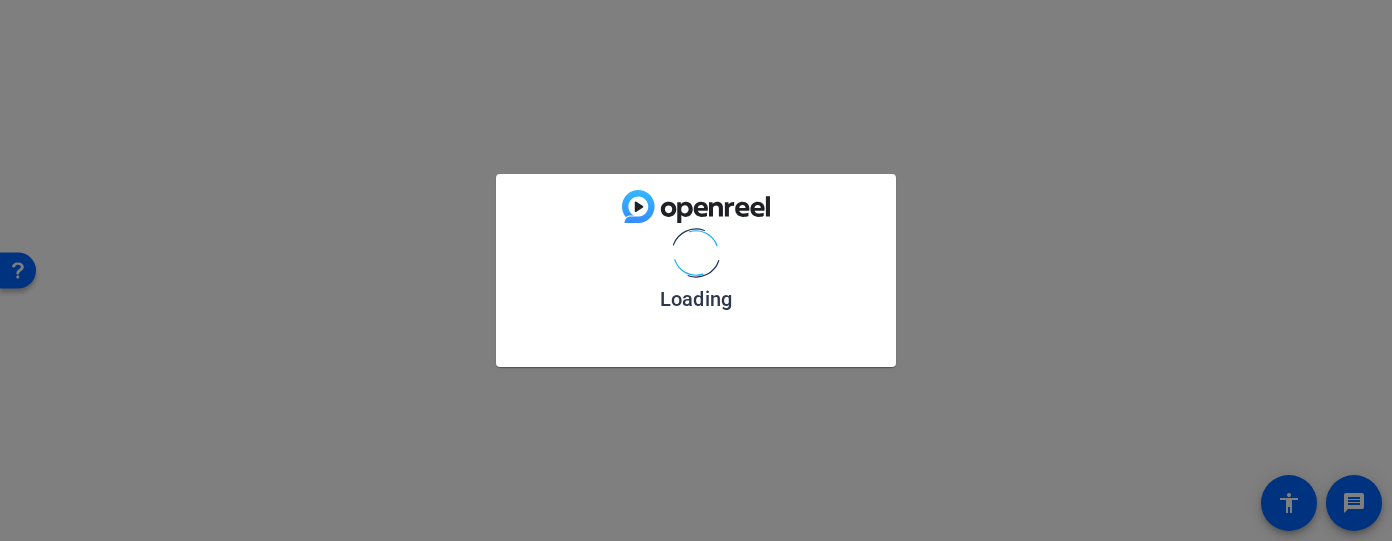 scroll, scrollTop: 0, scrollLeft: 0, axis: both 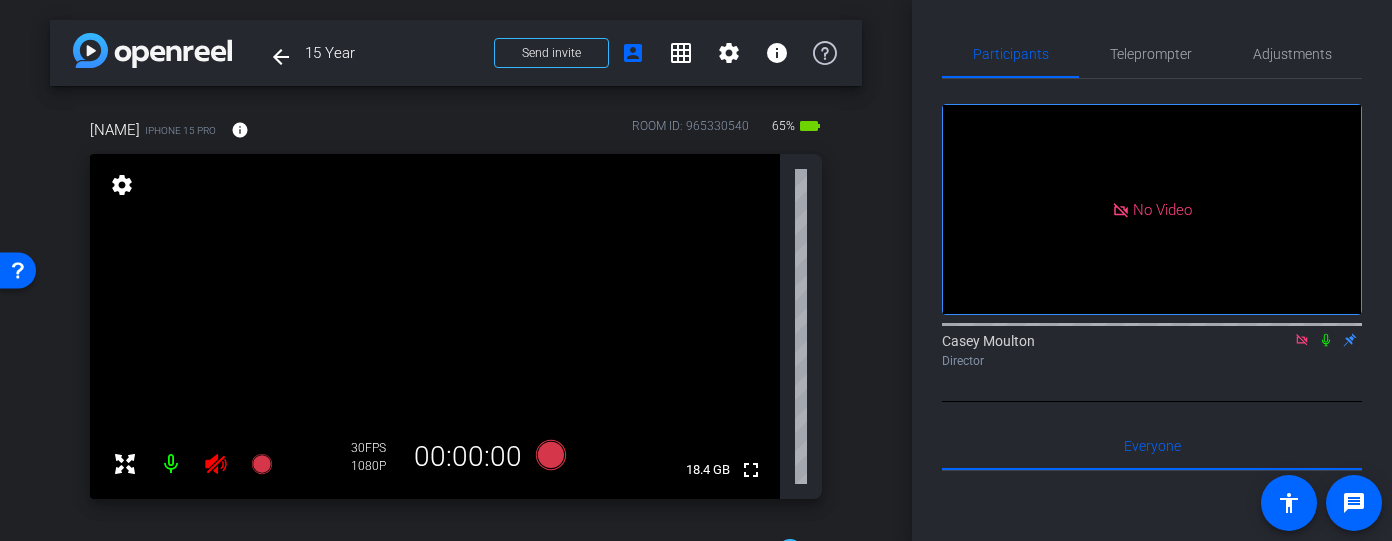 click 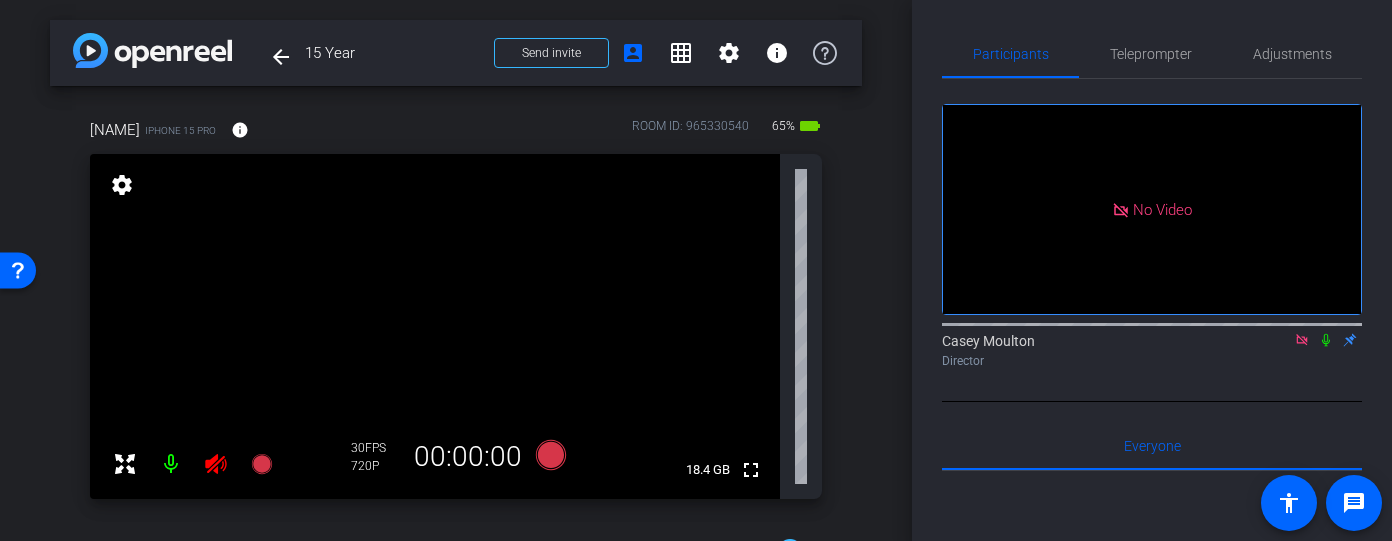 click at bounding box center (193, 464) 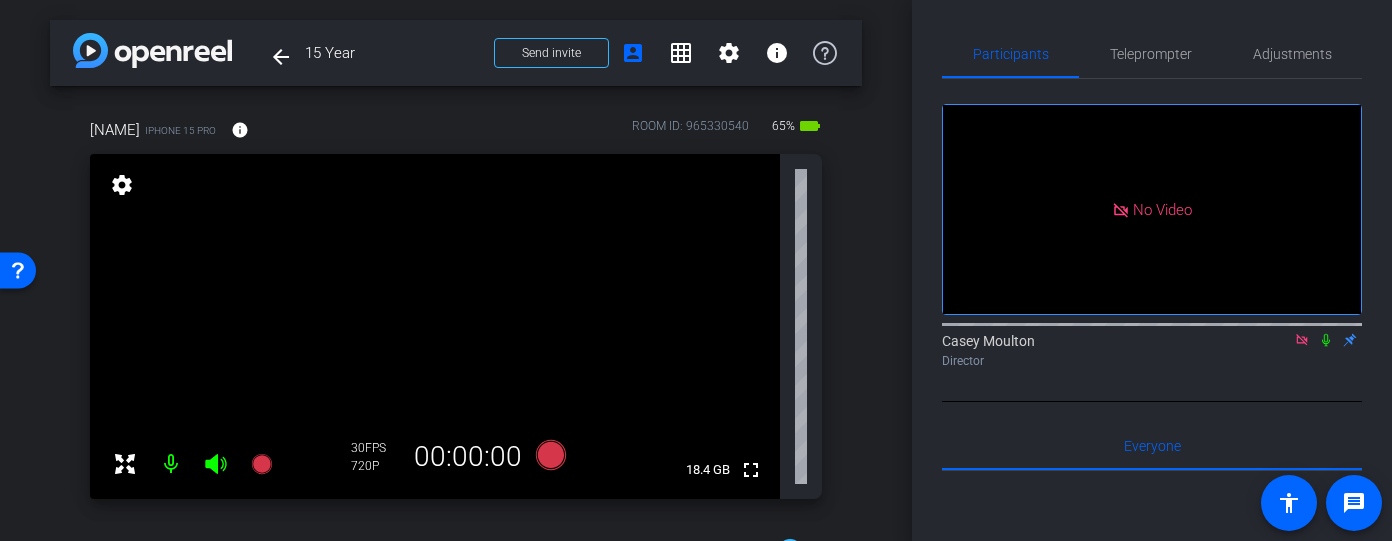 click 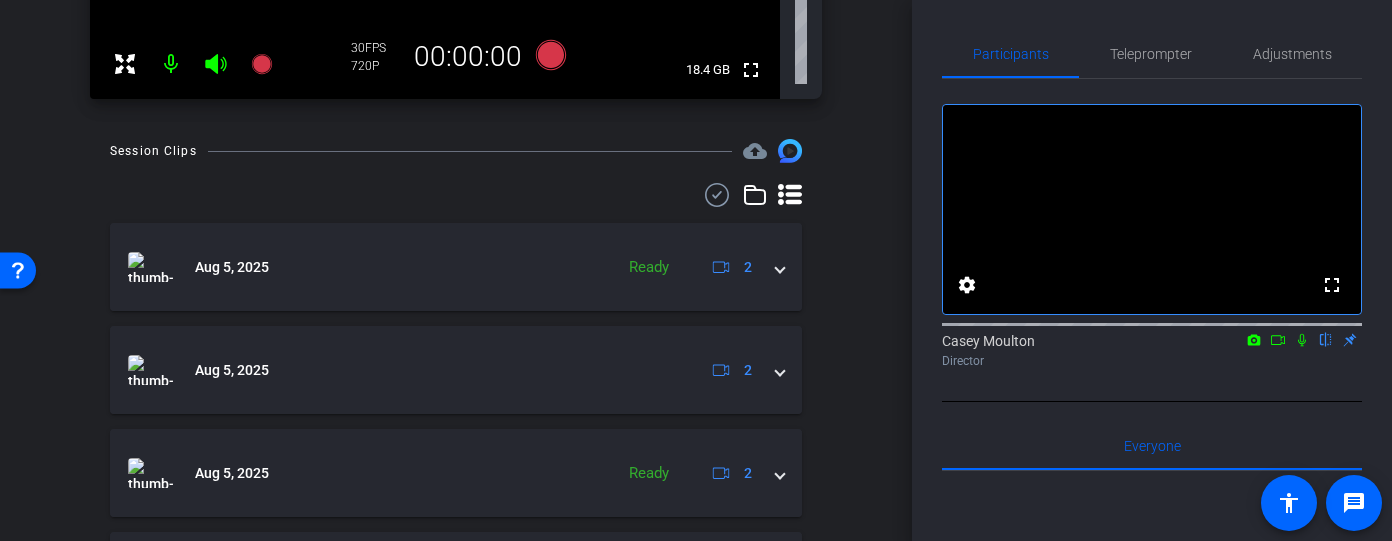 scroll, scrollTop: 0, scrollLeft: 0, axis: both 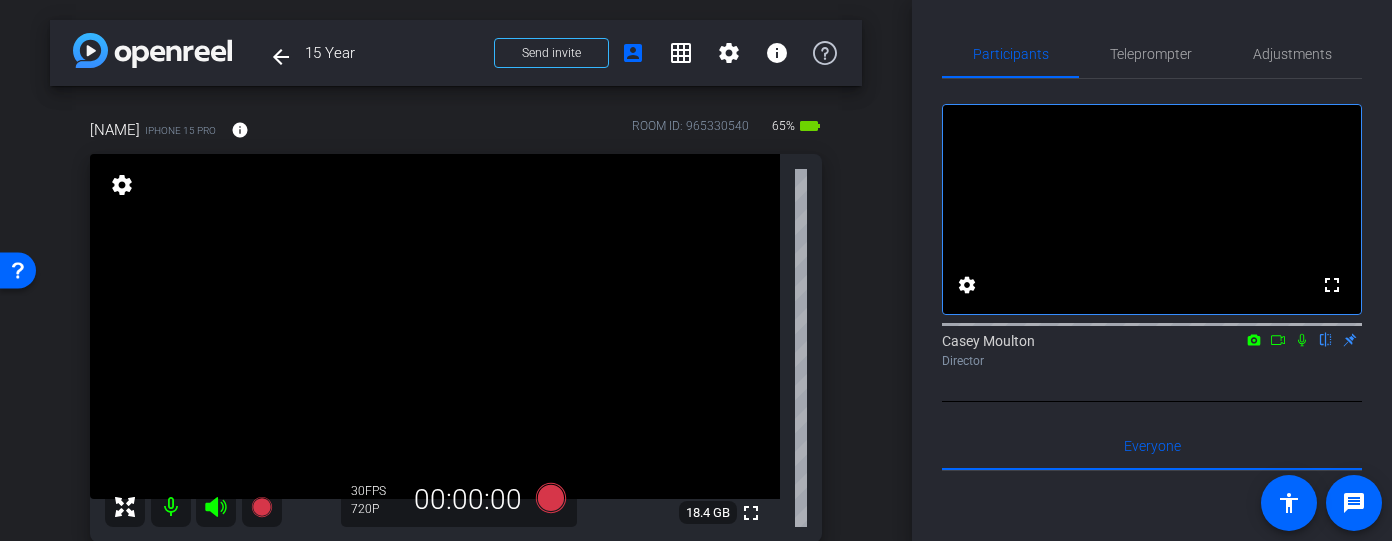 click on "settings" at bounding box center [122, 185] 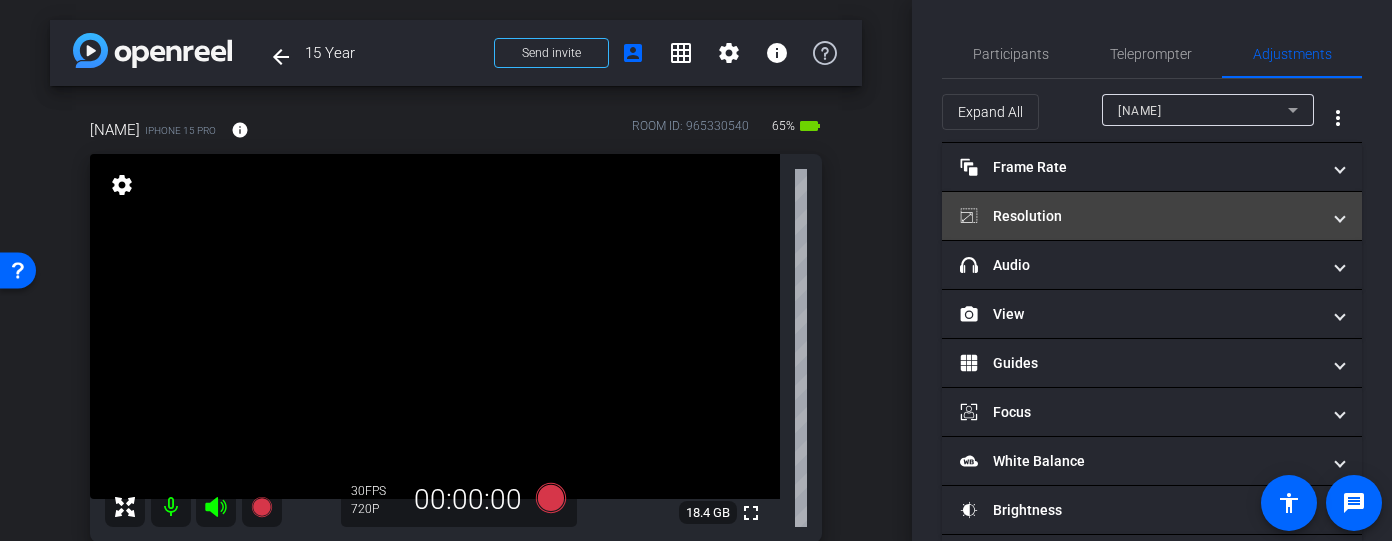 click on "Resolution" at bounding box center [1140, 216] 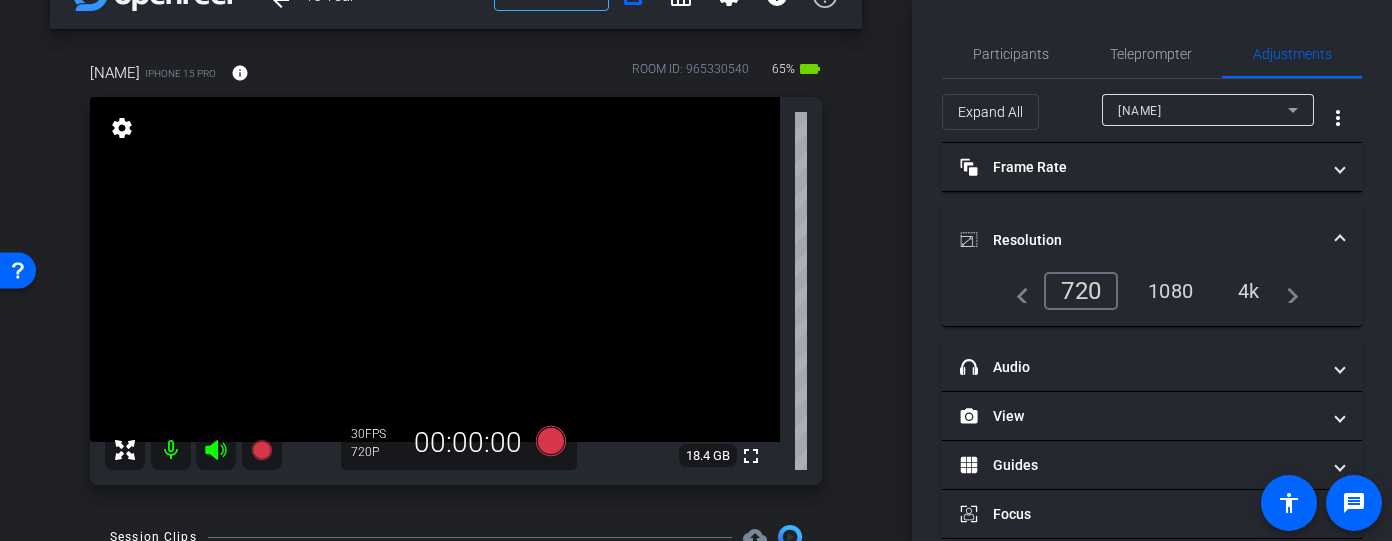 scroll, scrollTop: 122, scrollLeft: 0, axis: vertical 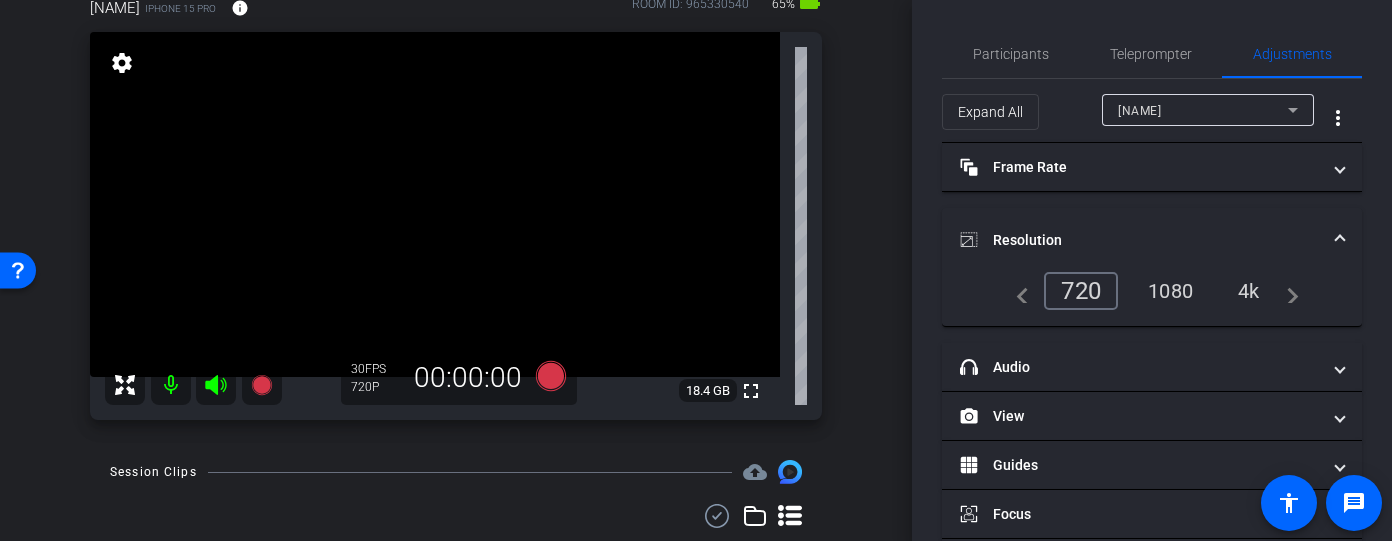 click on "settings" at bounding box center (122, 63) 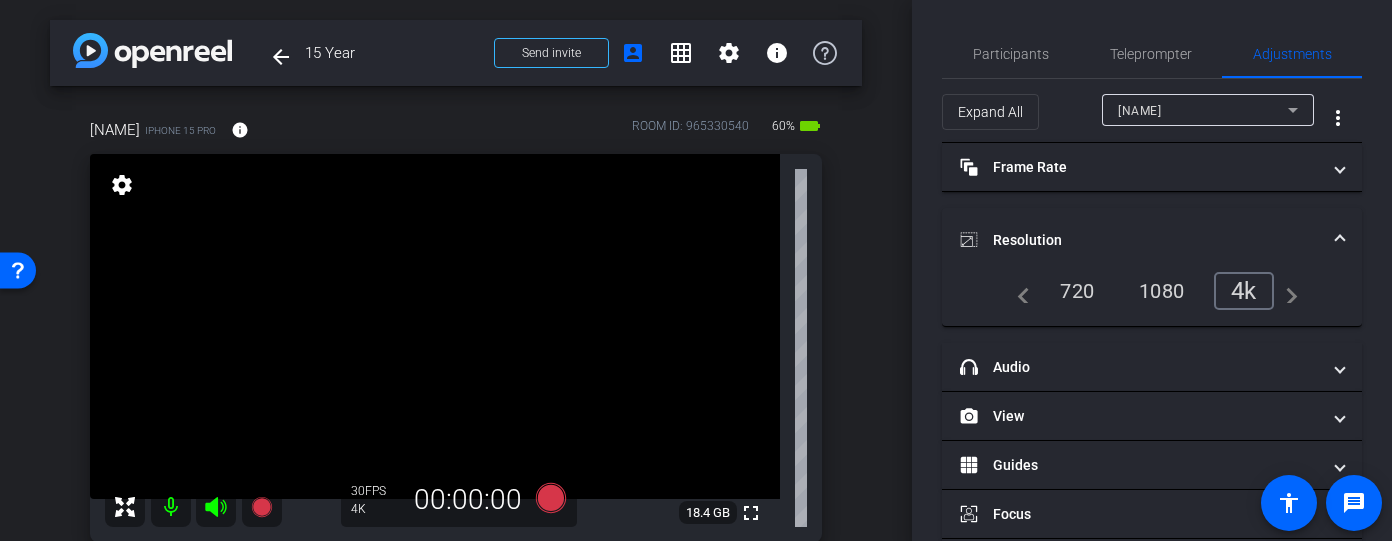 scroll, scrollTop: 3, scrollLeft: 0, axis: vertical 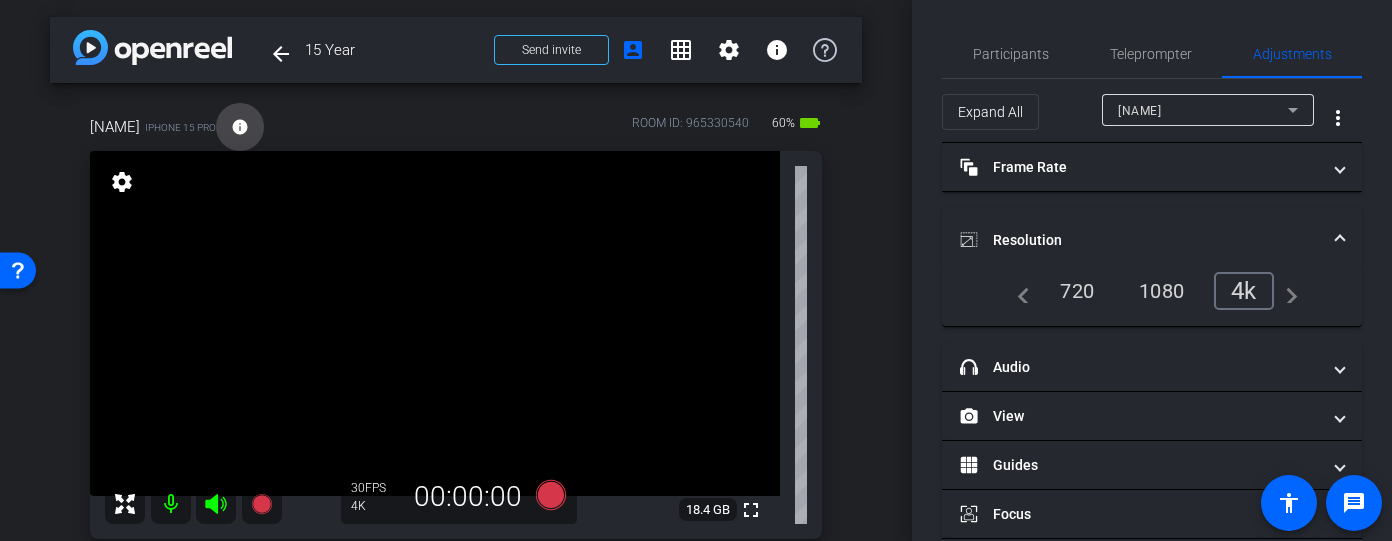 click on "info" at bounding box center [240, 127] 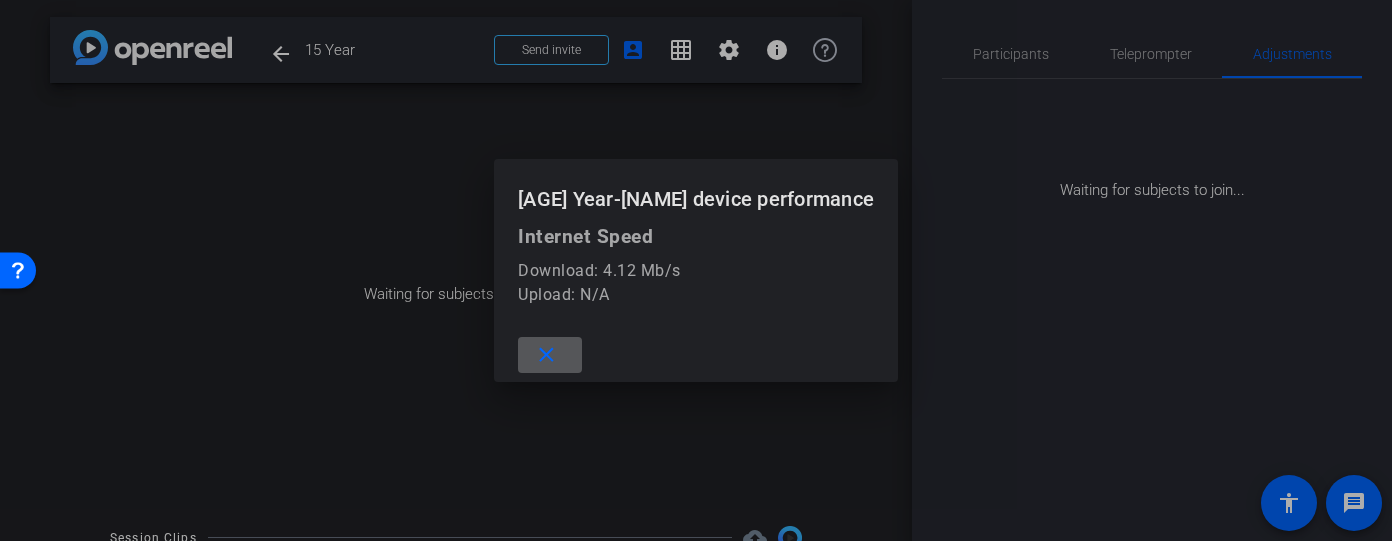 click on "close" at bounding box center (546, 355) 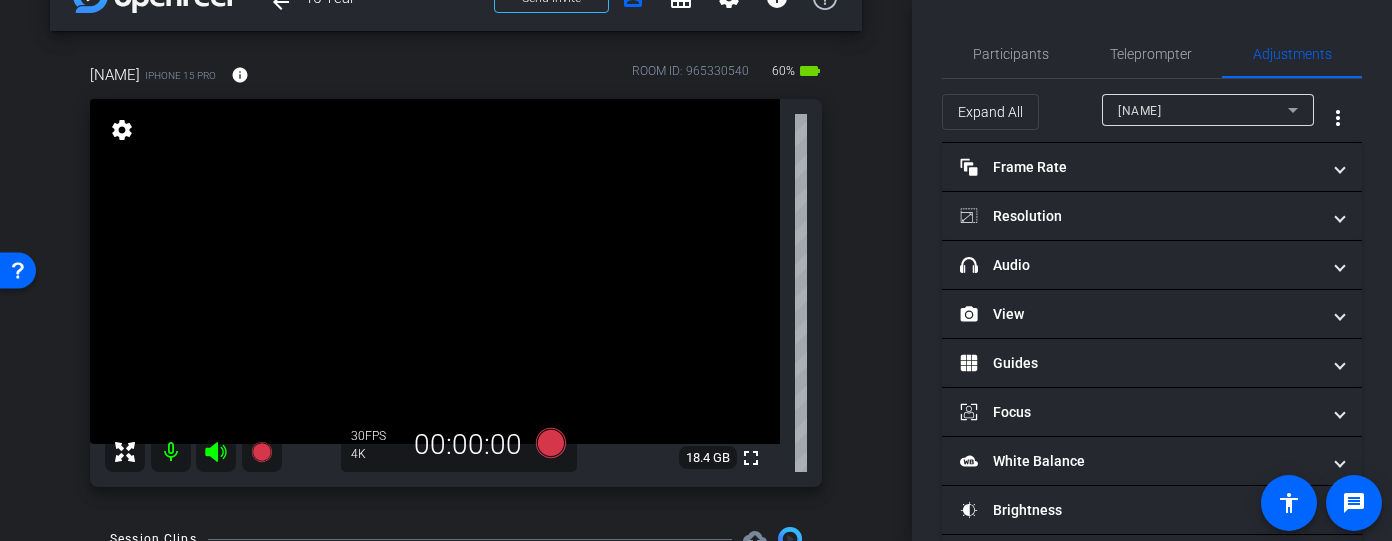 scroll, scrollTop: 64, scrollLeft: 0, axis: vertical 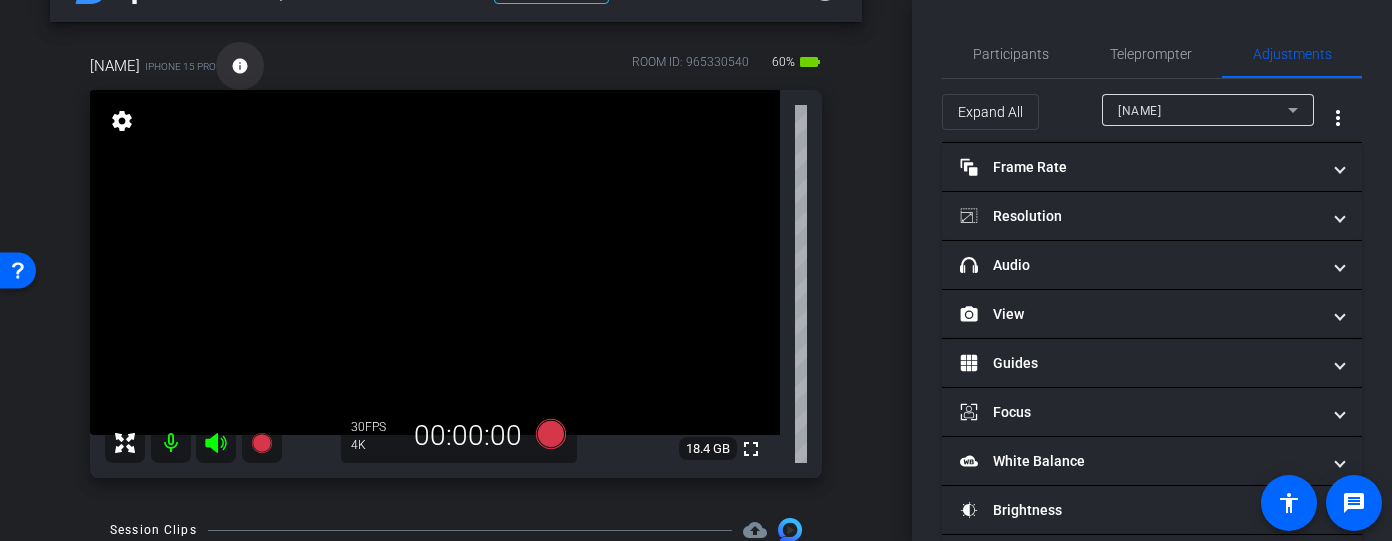 click on "info" at bounding box center (240, 66) 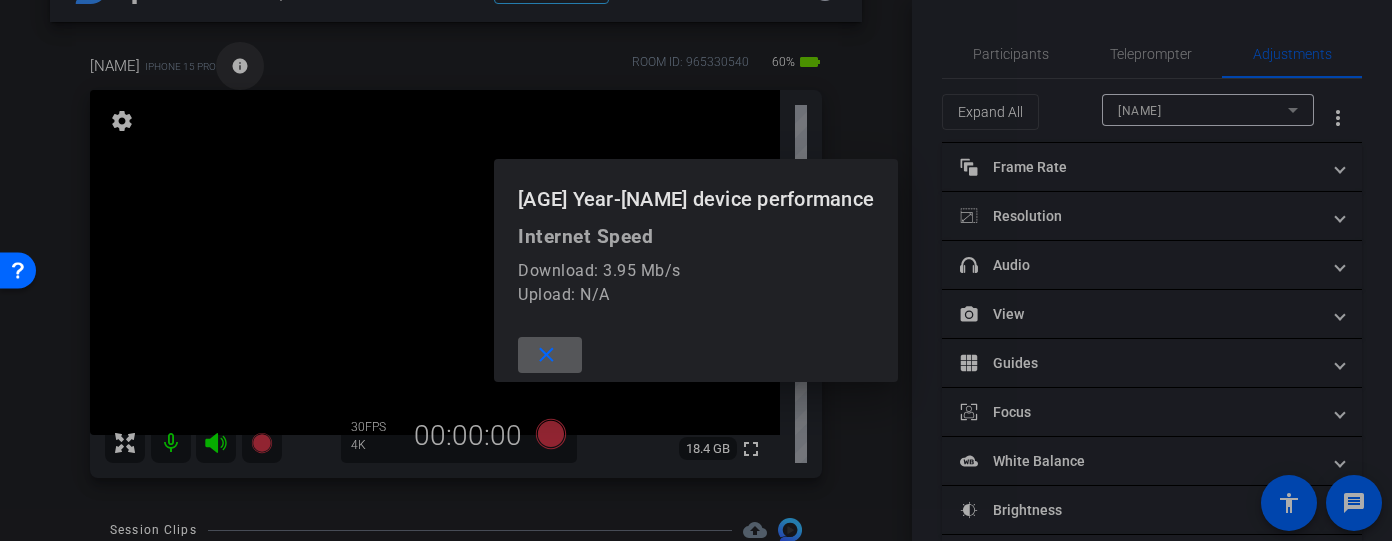 click at bounding box center (696, 270) 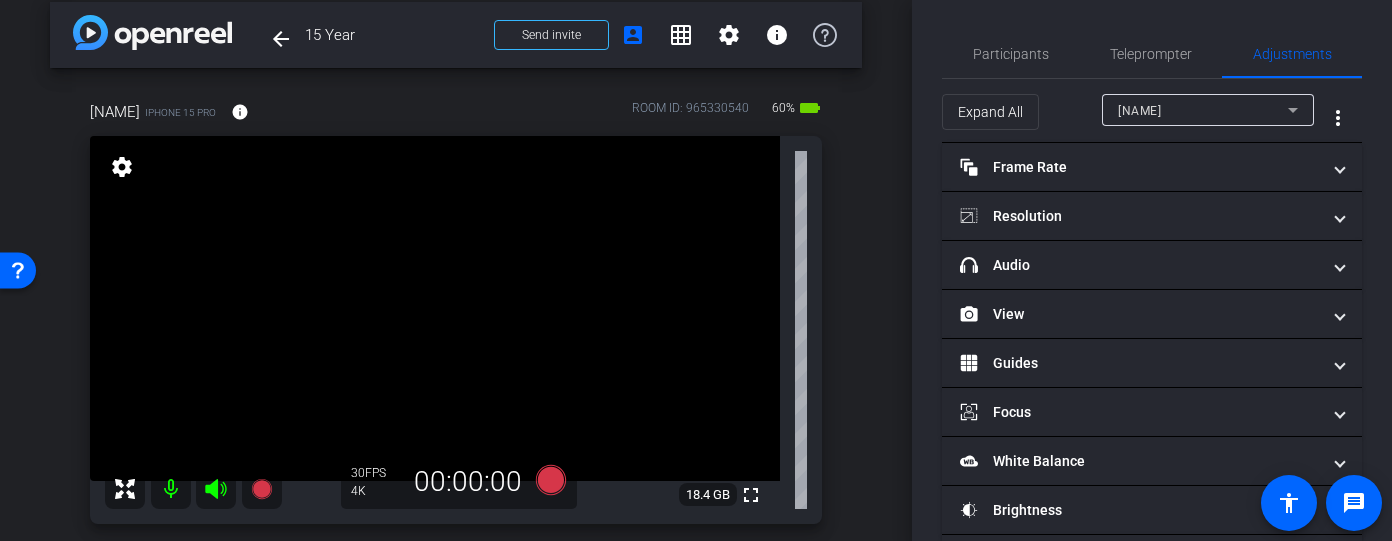 scroll, scrollTop: 0, scrollLeft: 0, axis: both 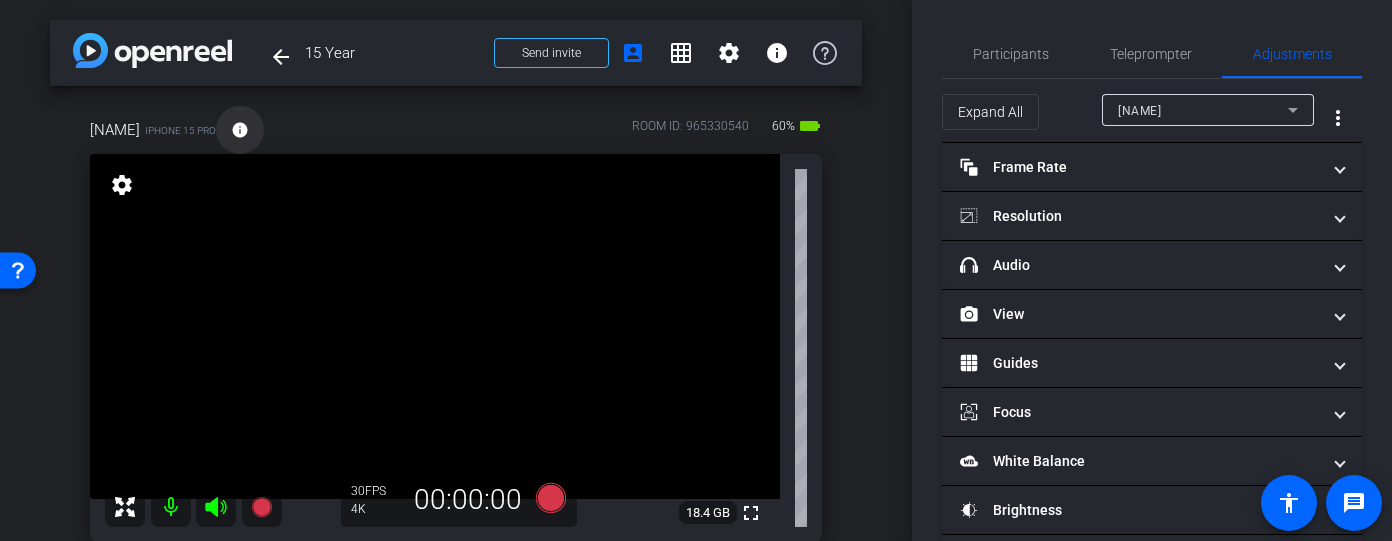 click on "info" at bounding box center (240, 130) 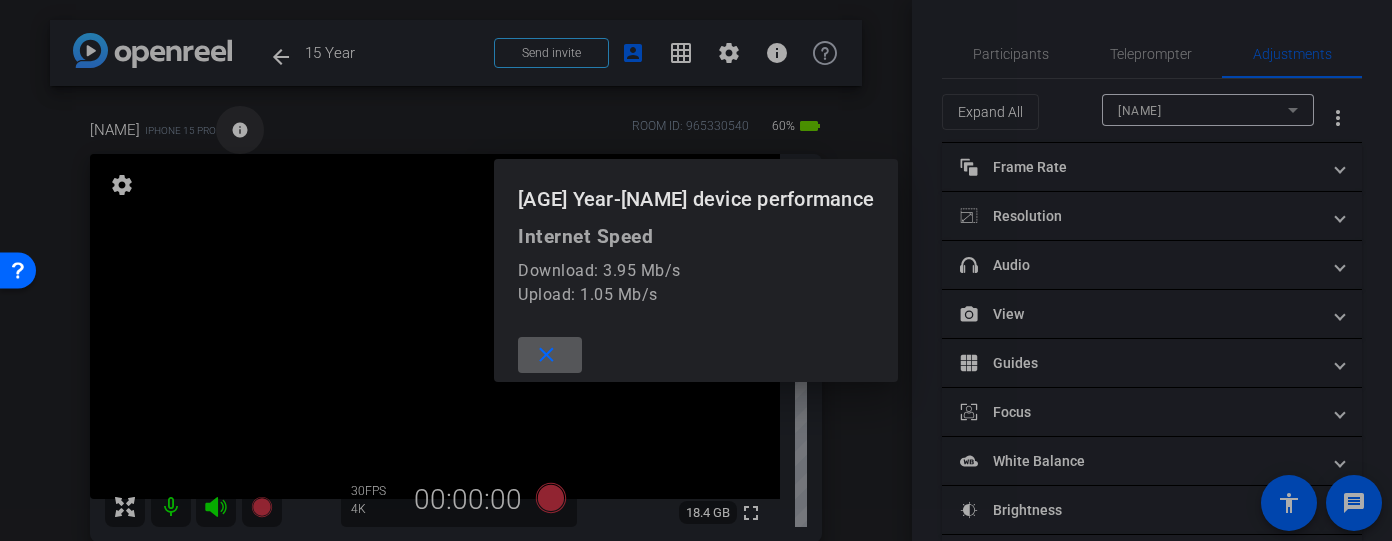 click at bounding box center [696, 270] 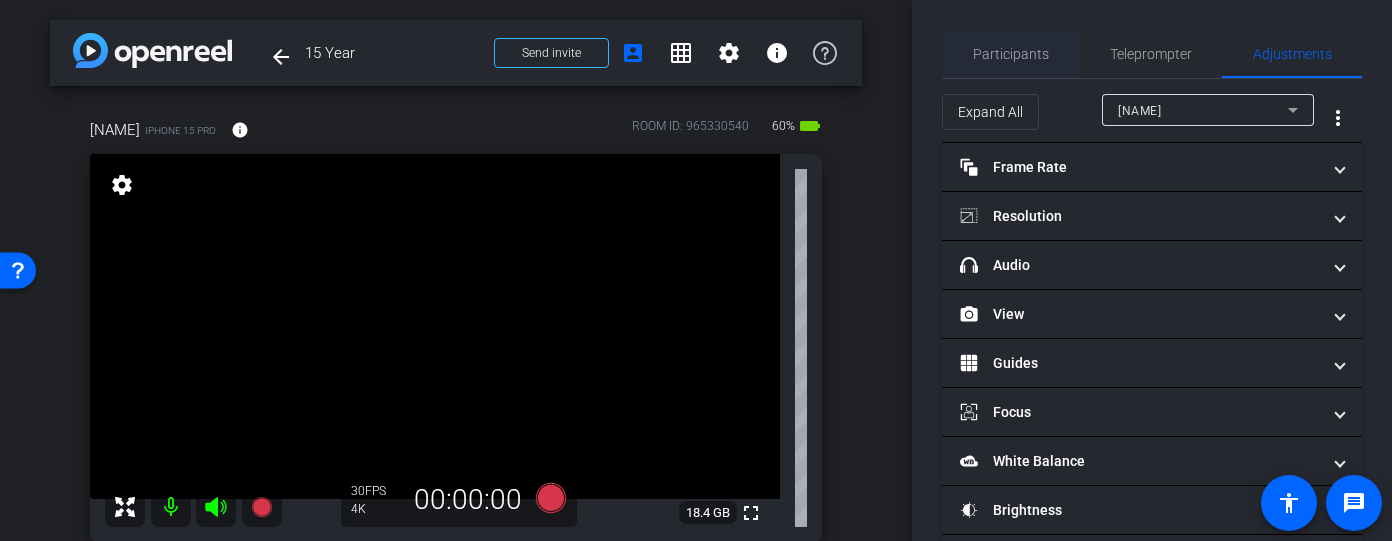 click on "Participants" at bounding box center [1011, 54] 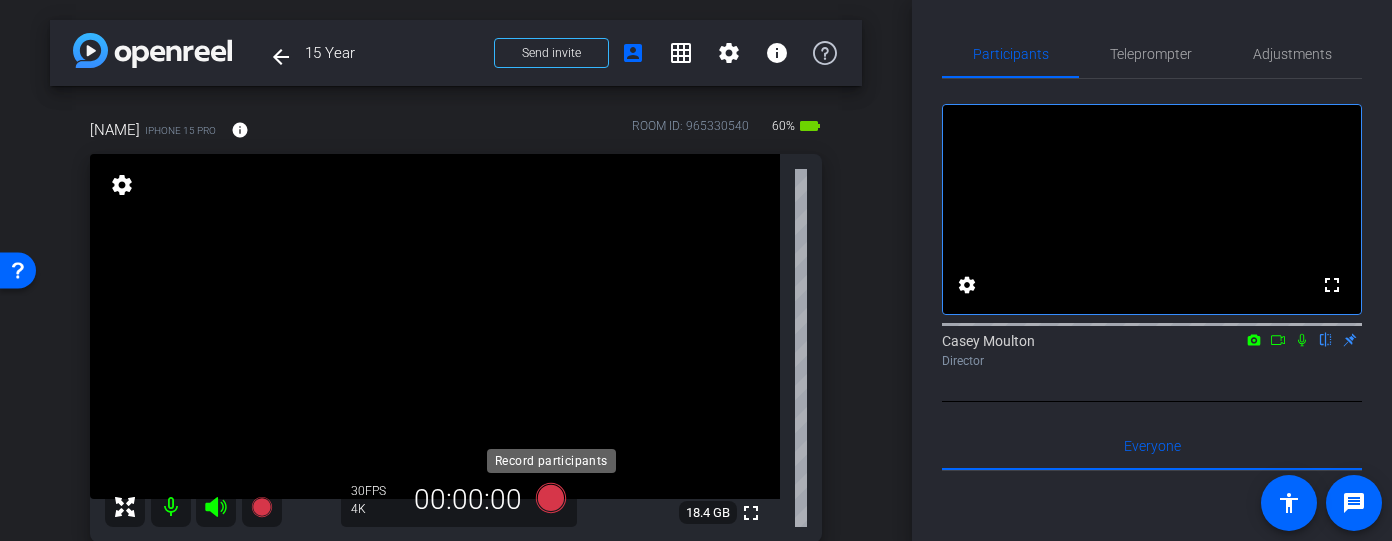 click 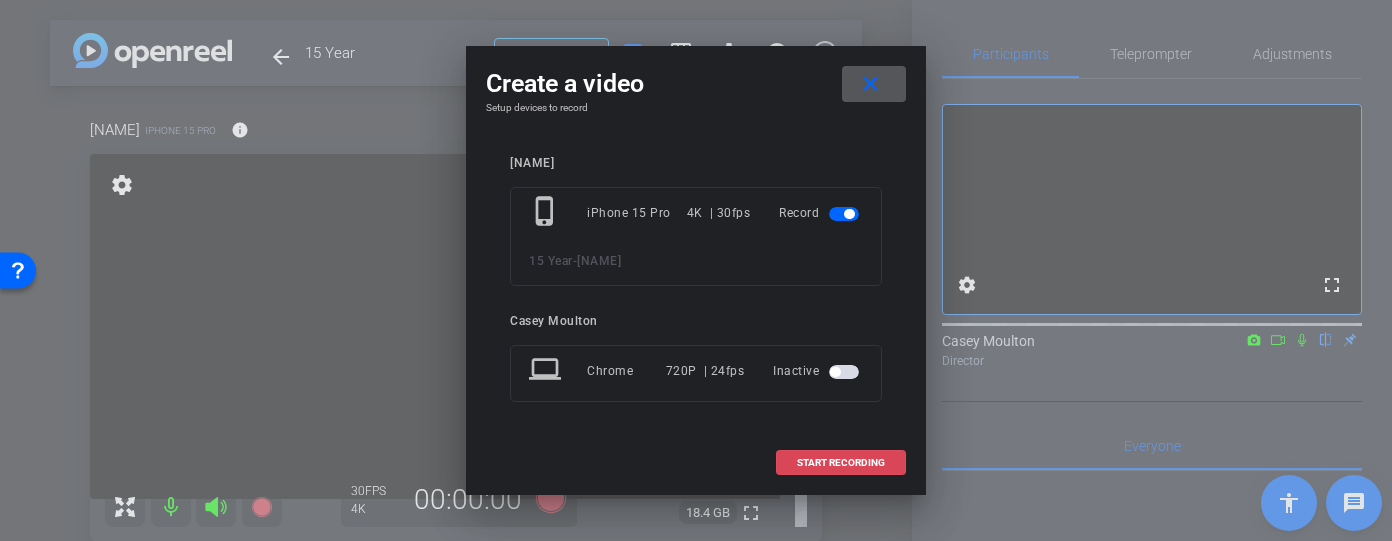 click on "START RECORDING" at bounding box center (841, 463) 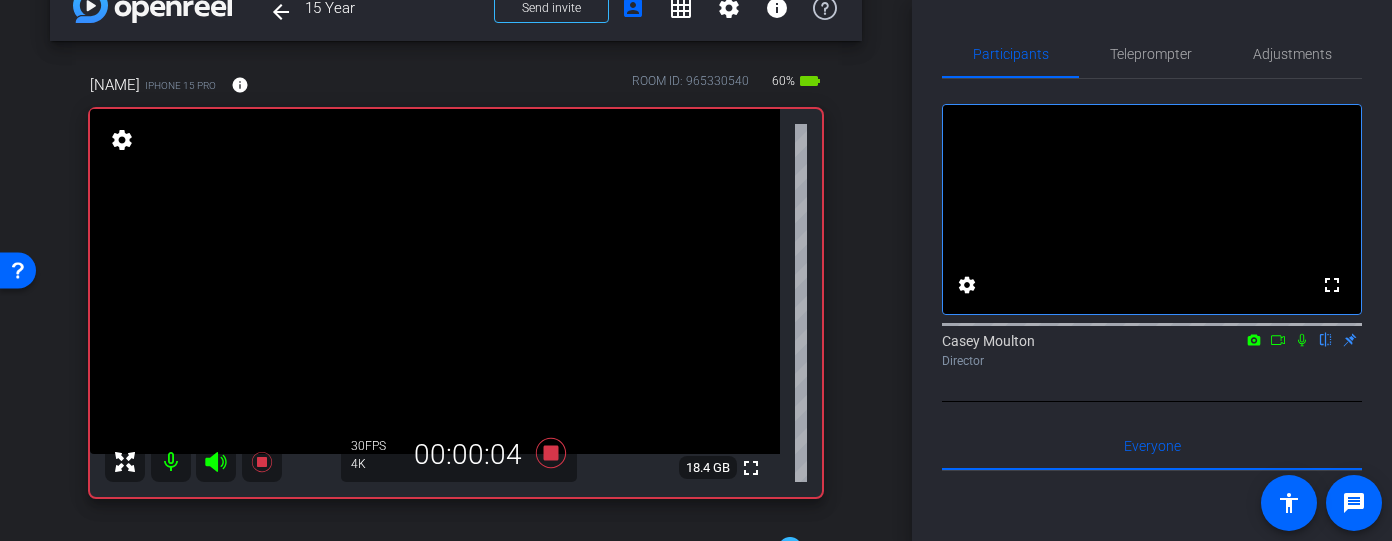 scroll, scrollTop: 83, scrollLeft: 0, axis: vertical 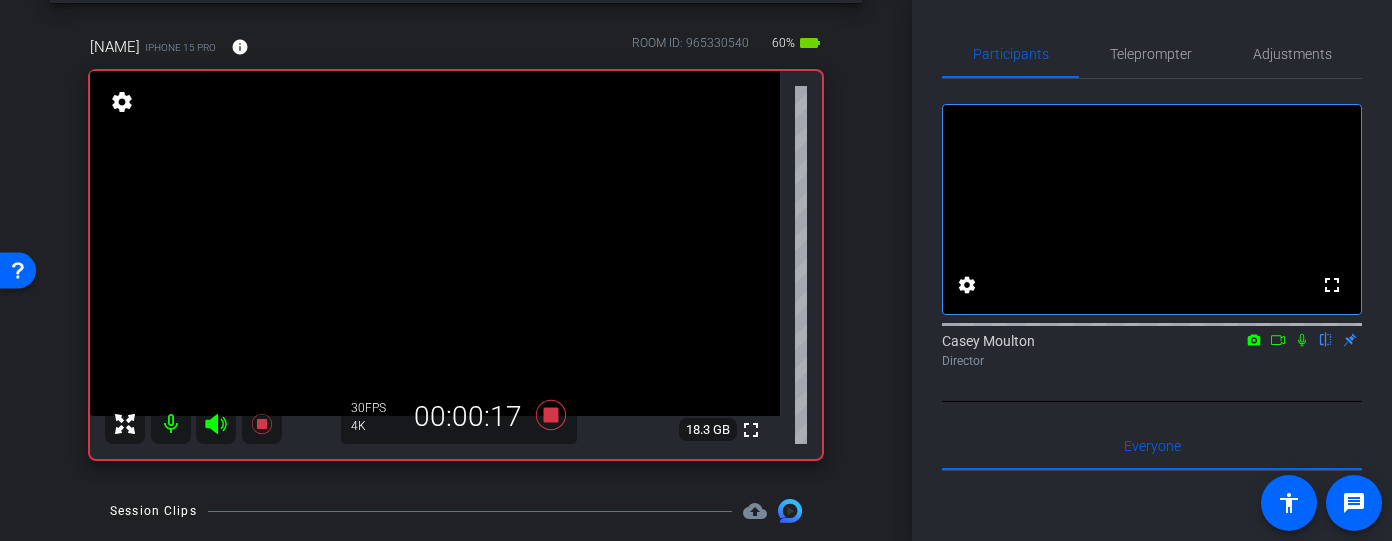 click 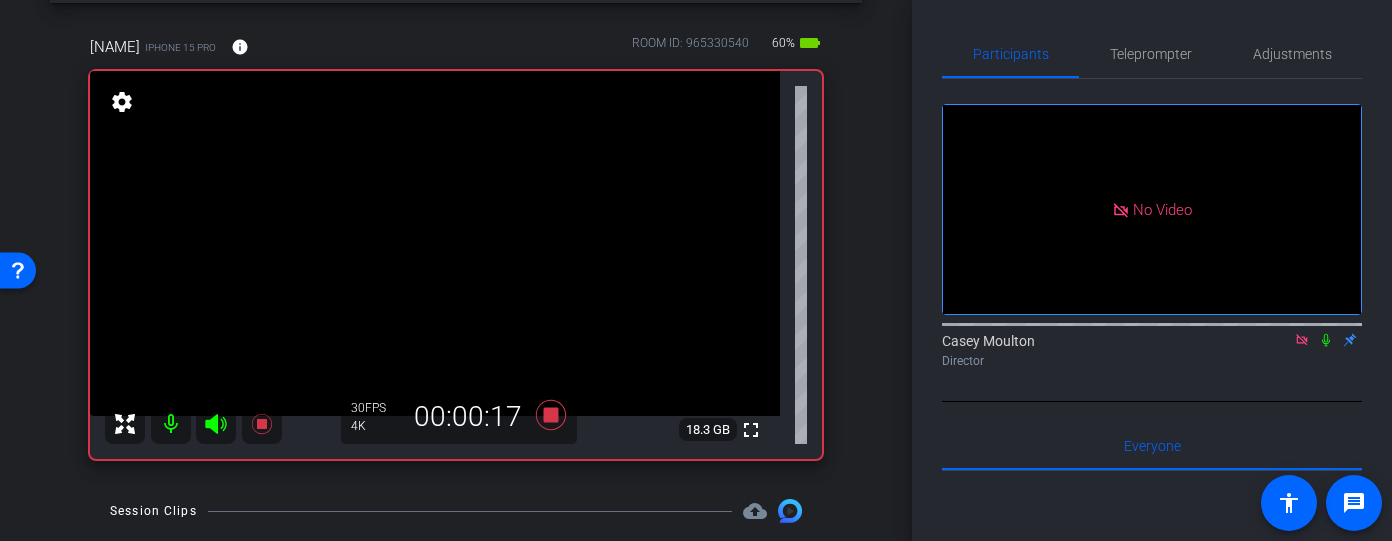 click 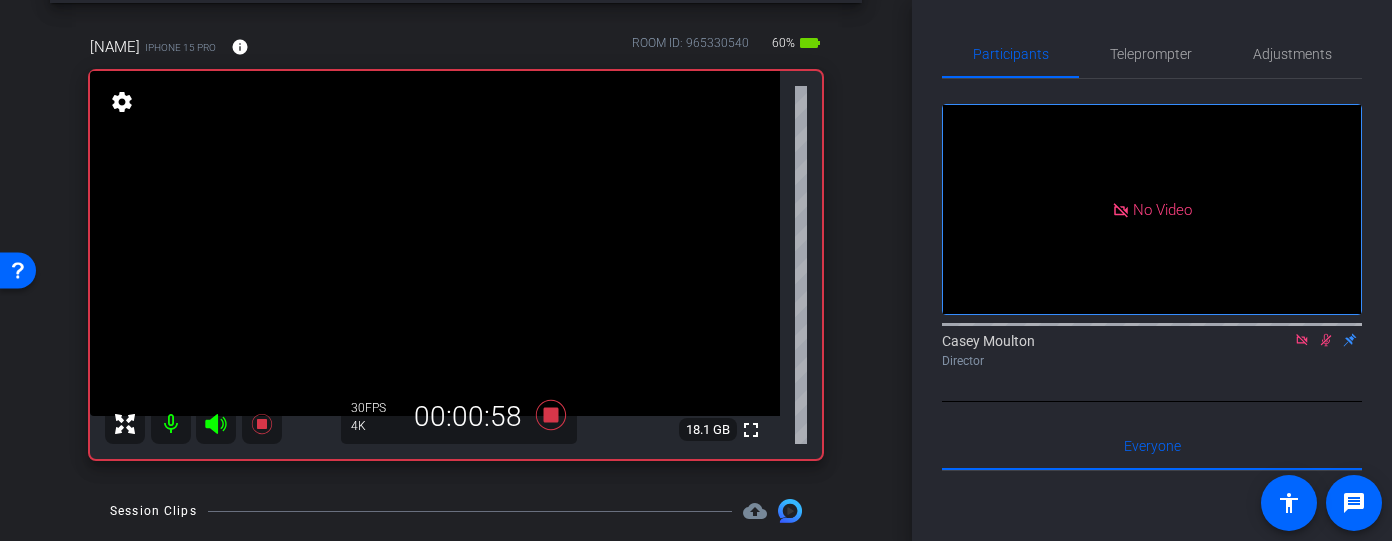 click 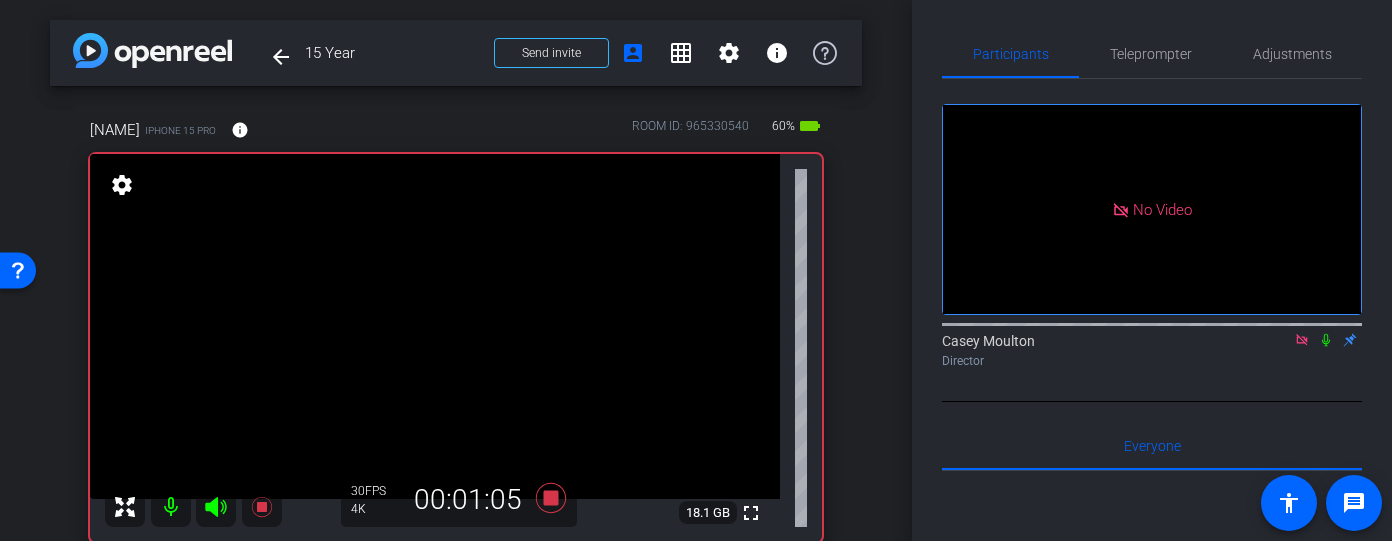 scroll, scrollTop: 40, scrollLeft: 0, axis: vertical 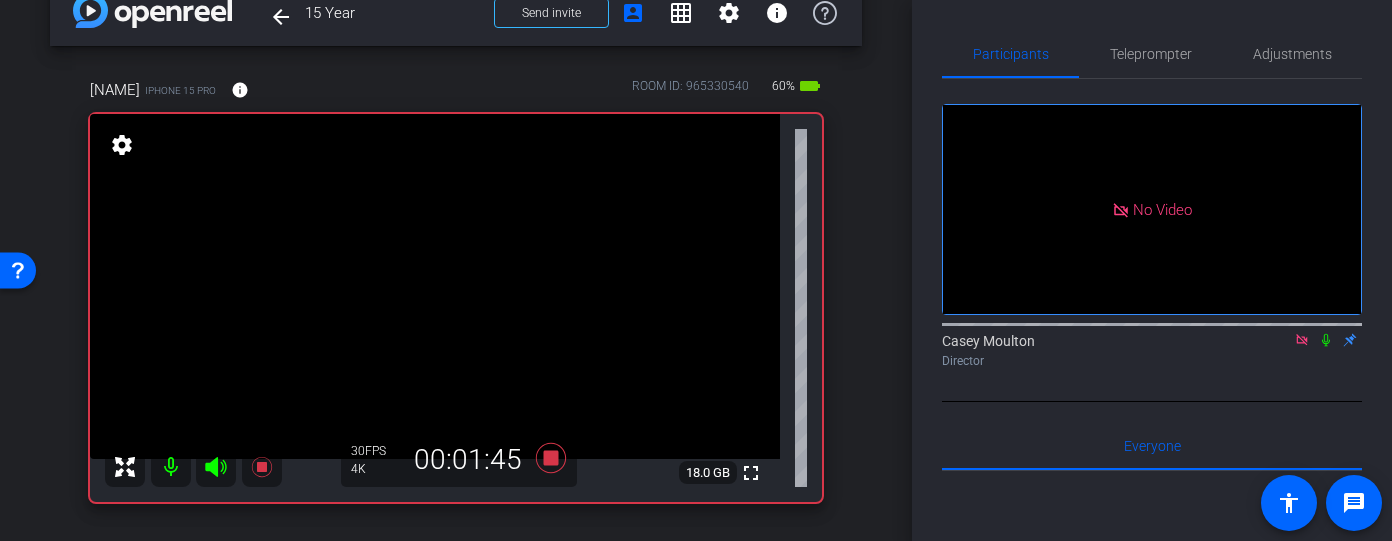 click at bounding box center [435, 286] 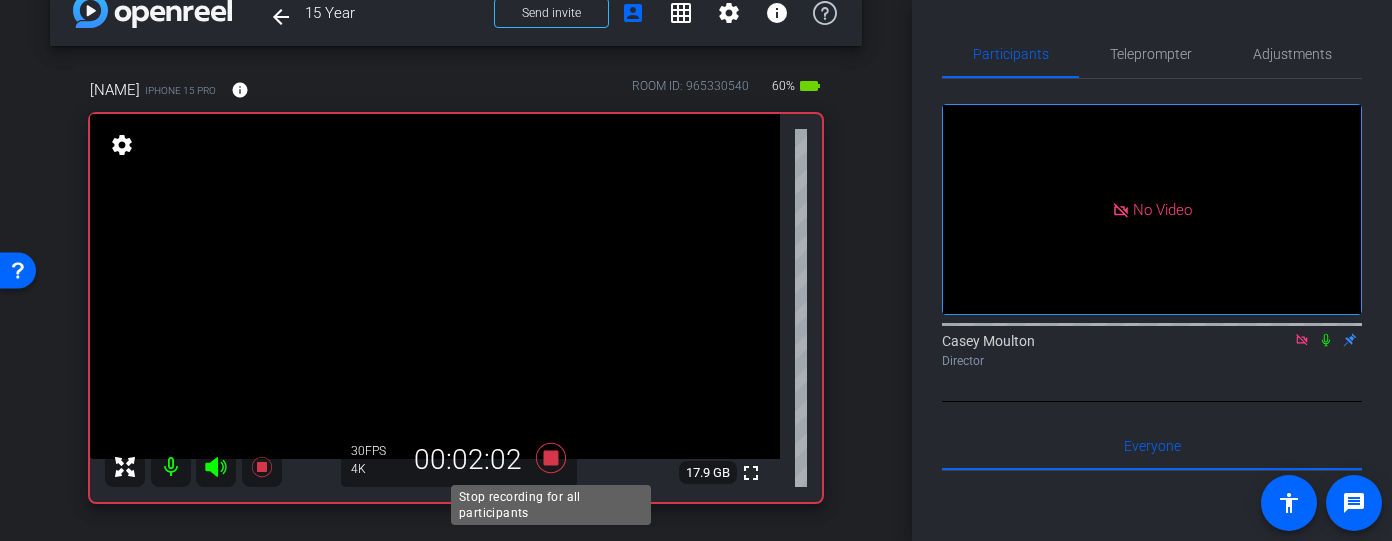 click 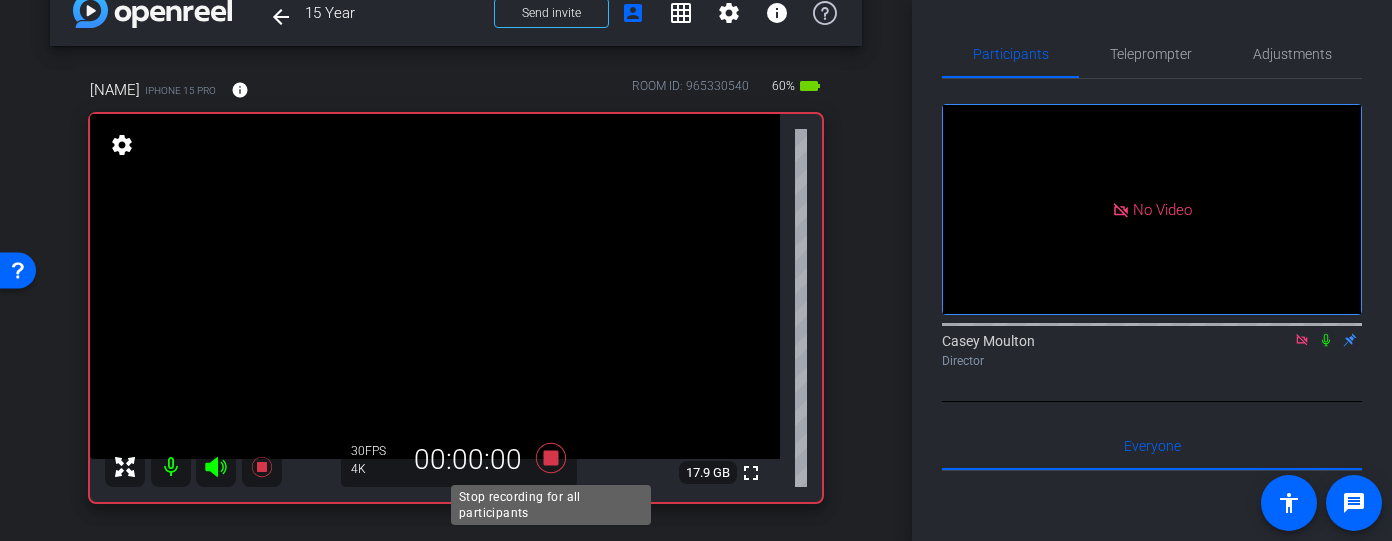 click 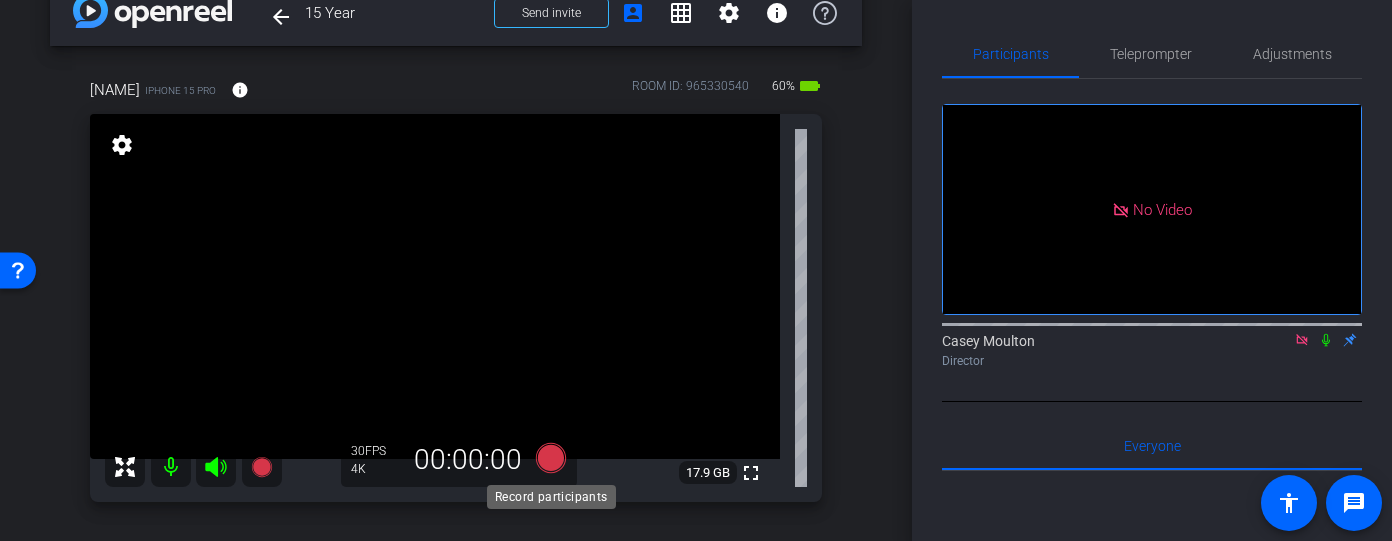 click 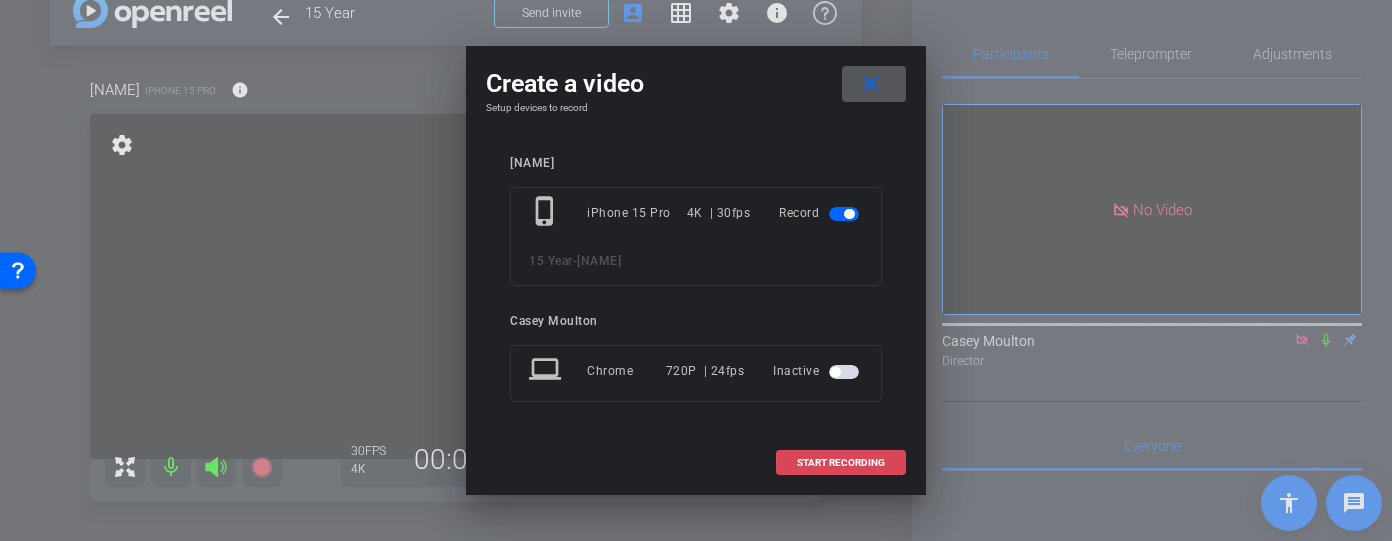 click on "START RECORDING" at bounding box center (841, 463) 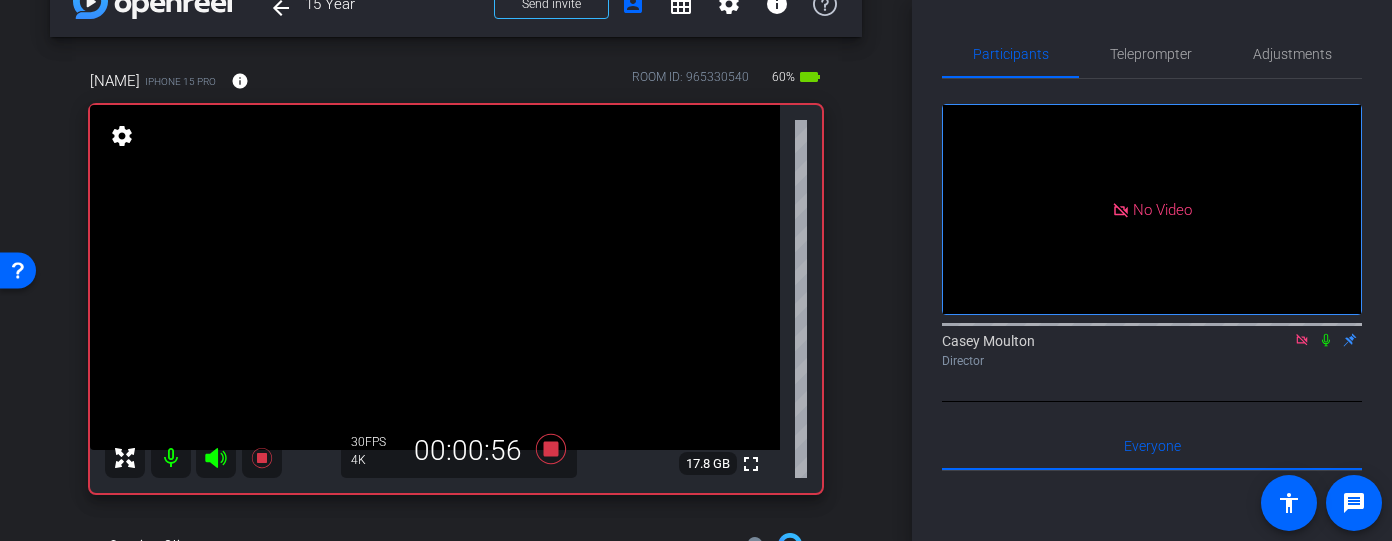 scroll, scrollTop: 90, scrollLeft: 0, axis: vertical 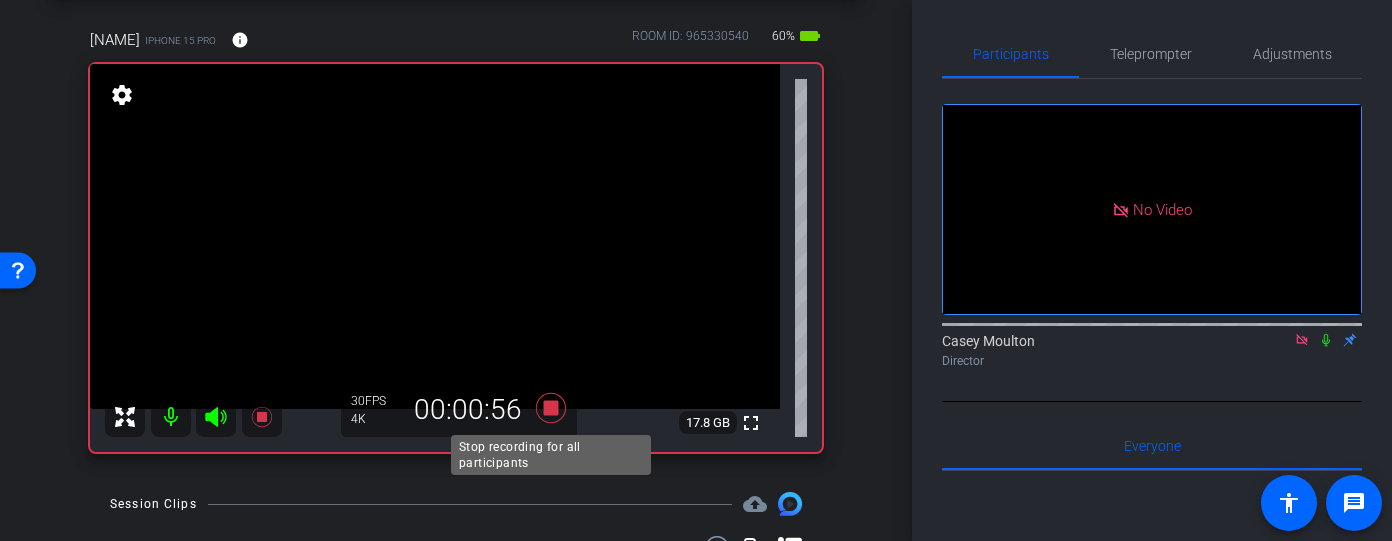 click 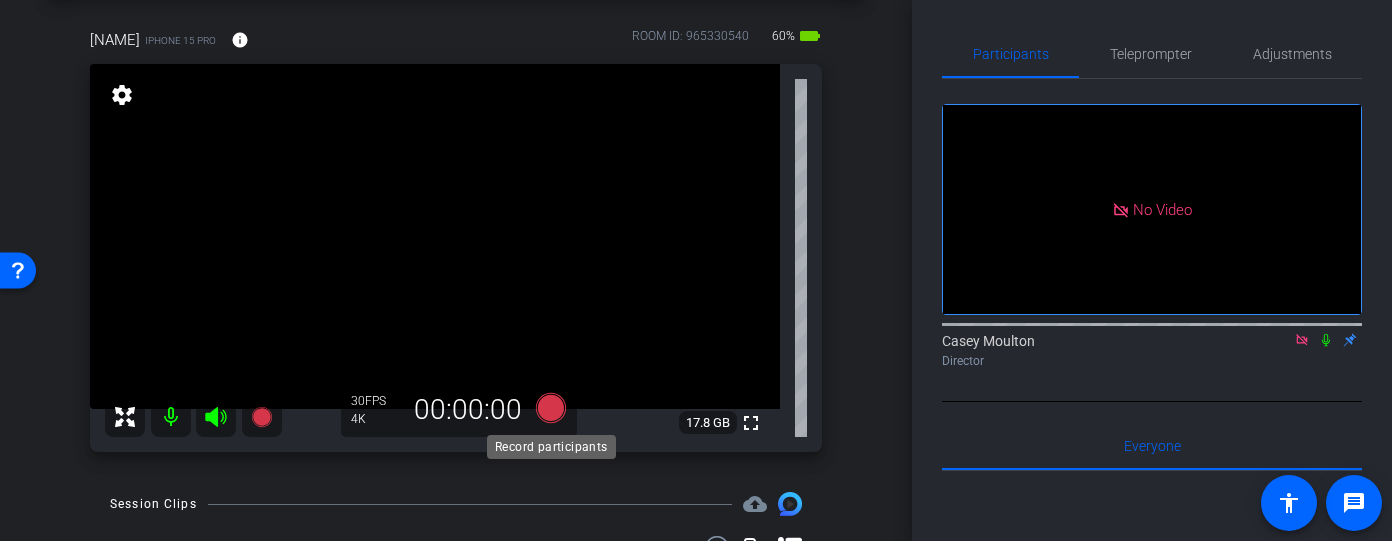 click 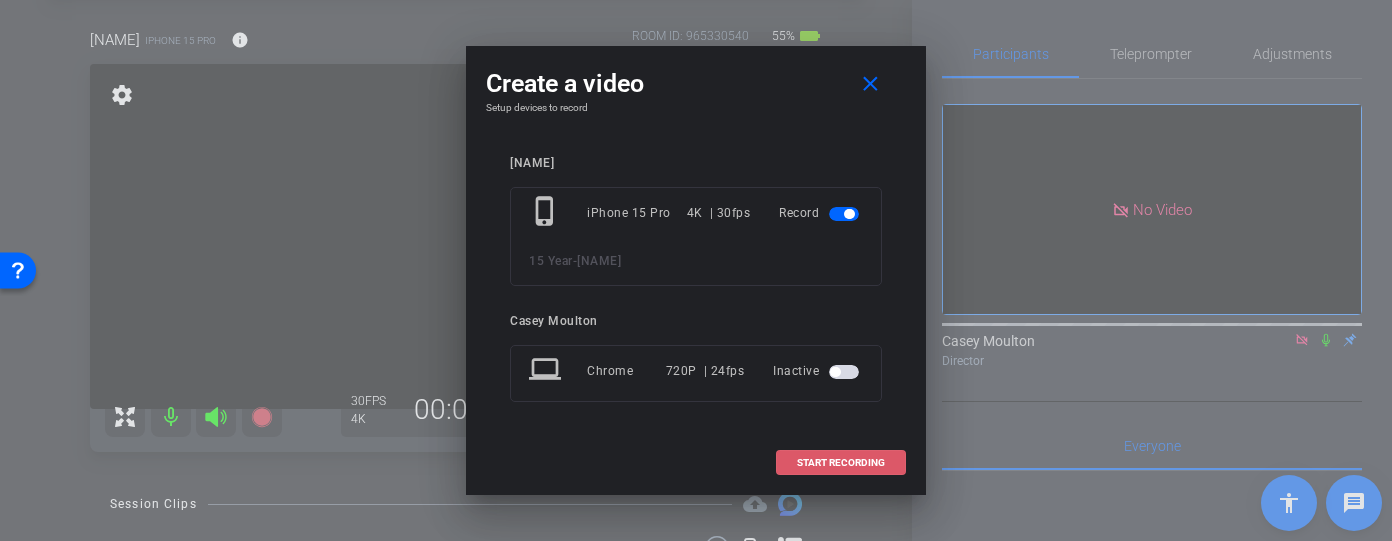 click on "START RECORDING" at bounding box center [841, 463] 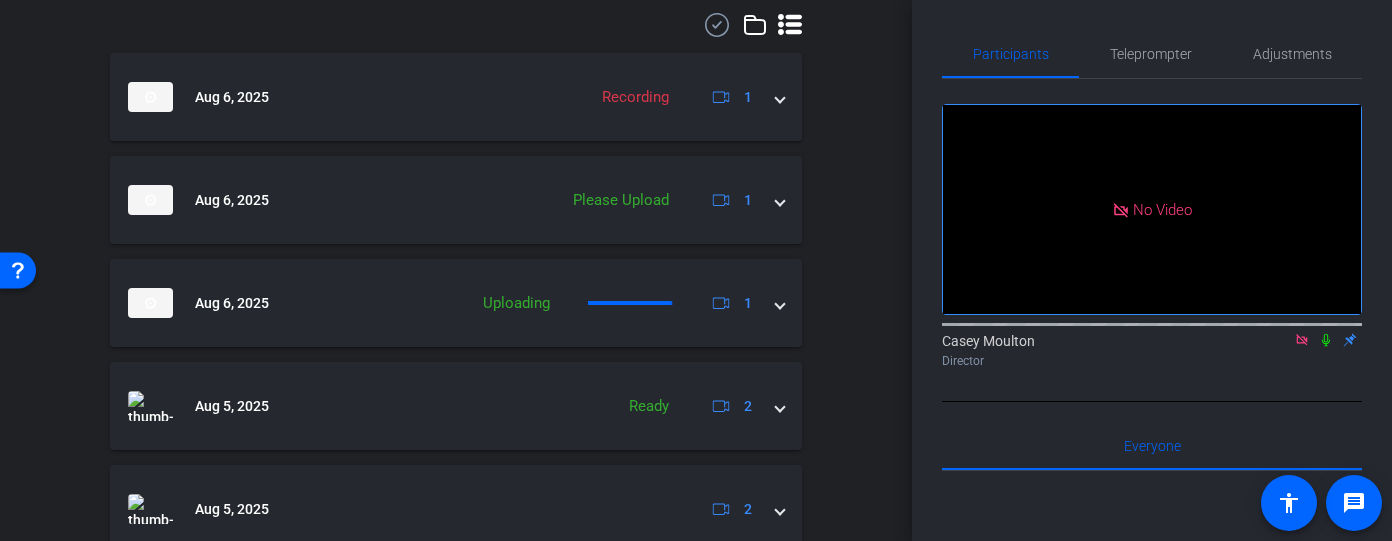 scroll, scrollTop: 614, scrollLeft: 0, axis: vertical 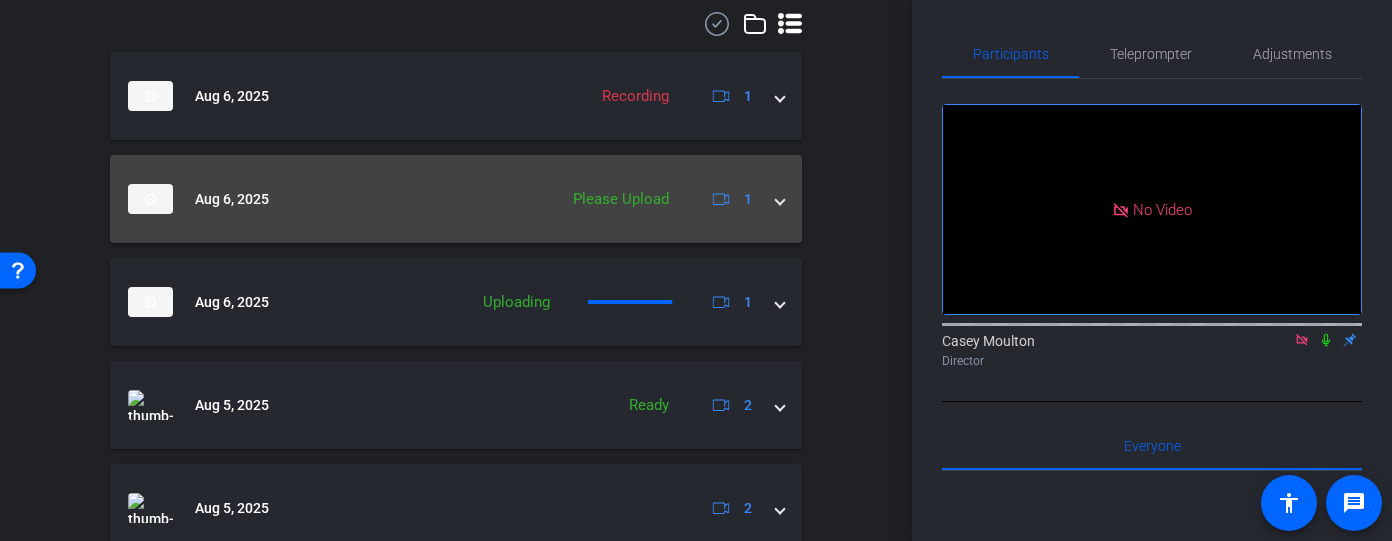 click at bounding box center [780, 199] 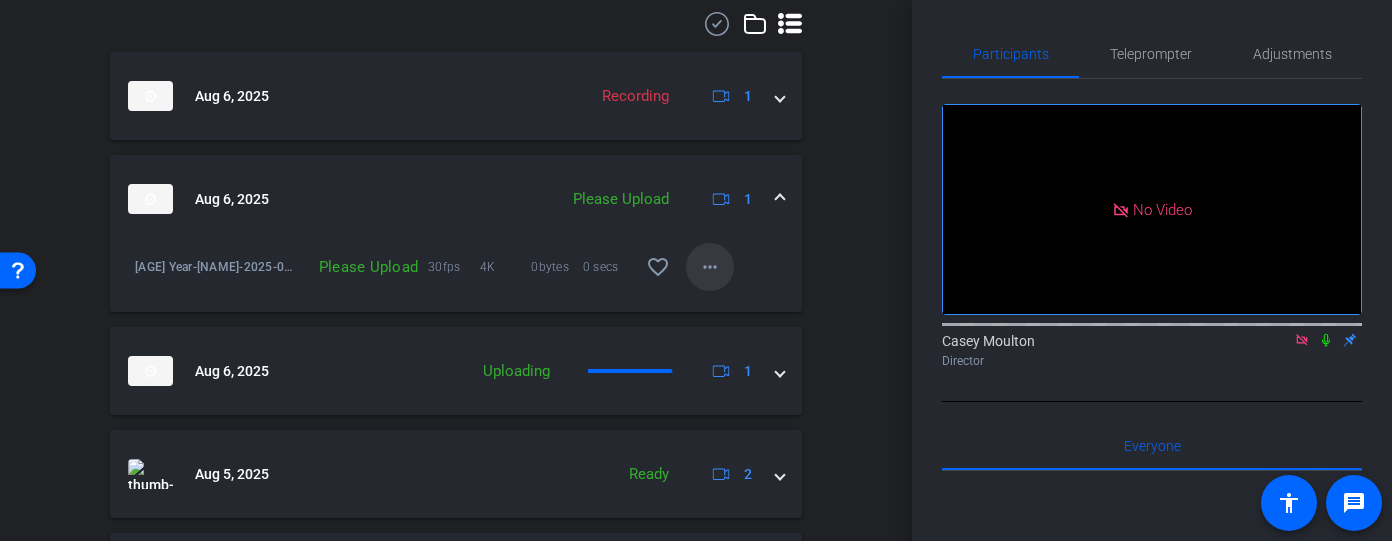click on "more_horiz" at bounding box center [710, 267] 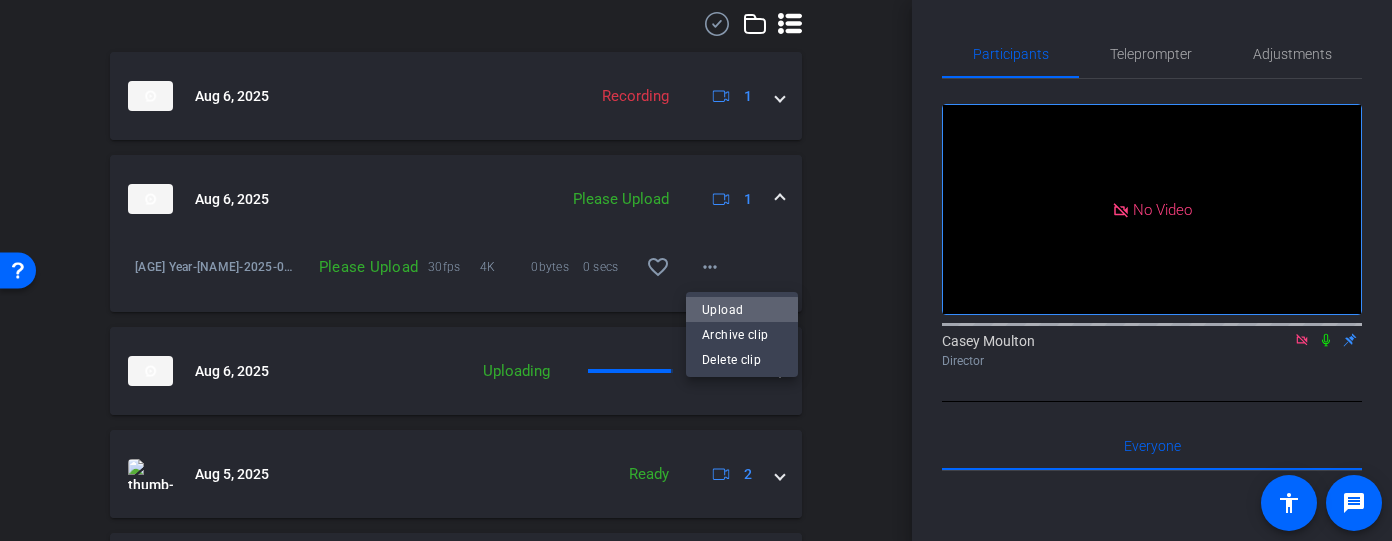 click on "Upload" at bounding box center (742, 309) 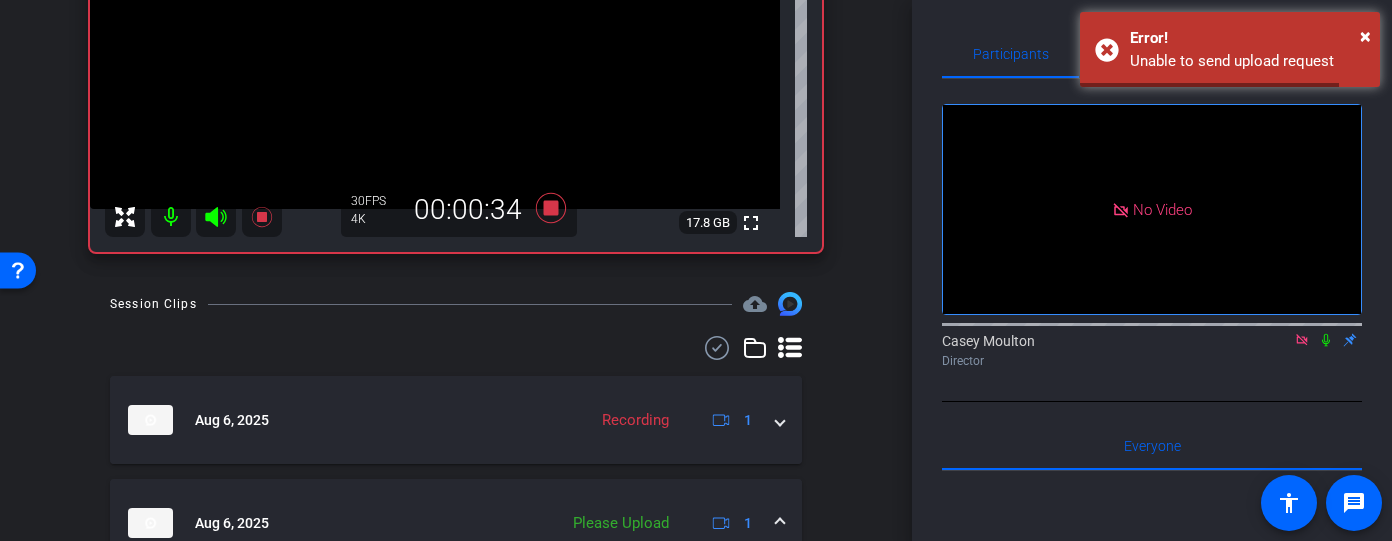 scroll, scrollTop: 291, scrollLeft: 0, axis: vertical 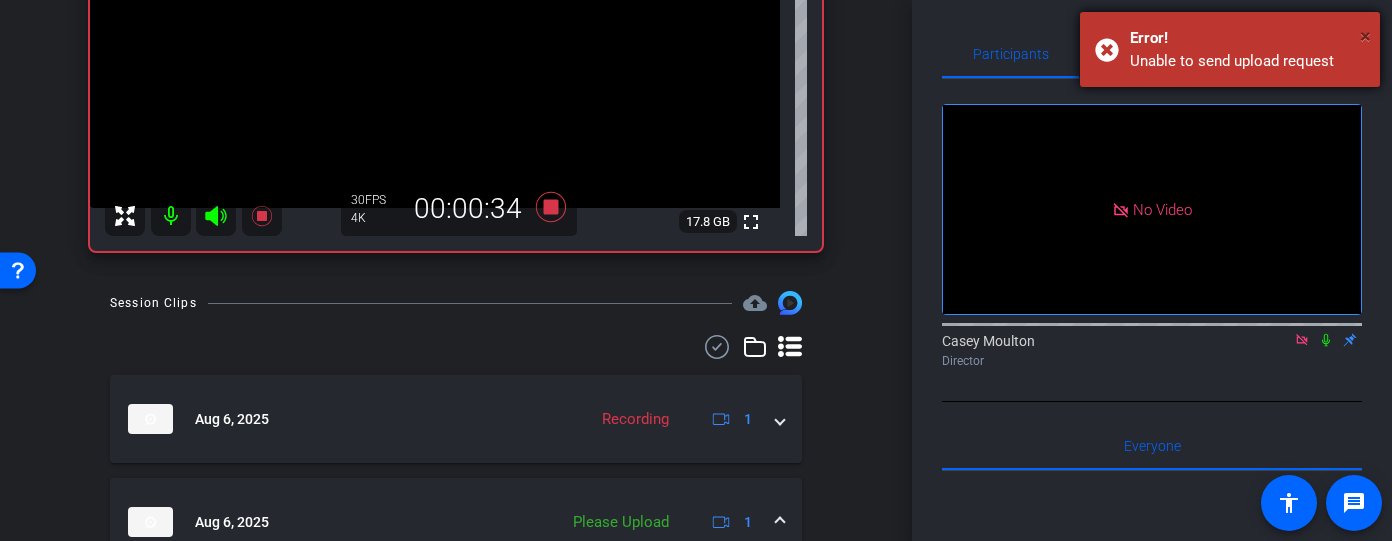 click on "×" at bounding box center (1365, 36) 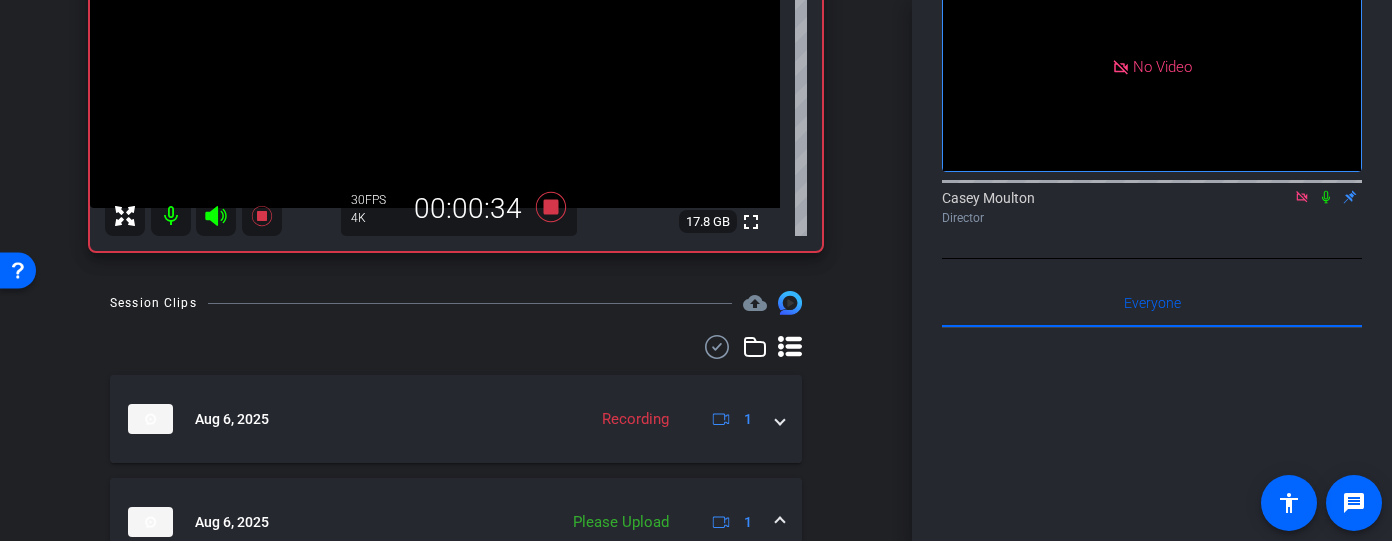 scroll, scrollTop: 202, scrollLeft: 0, axis: vertical 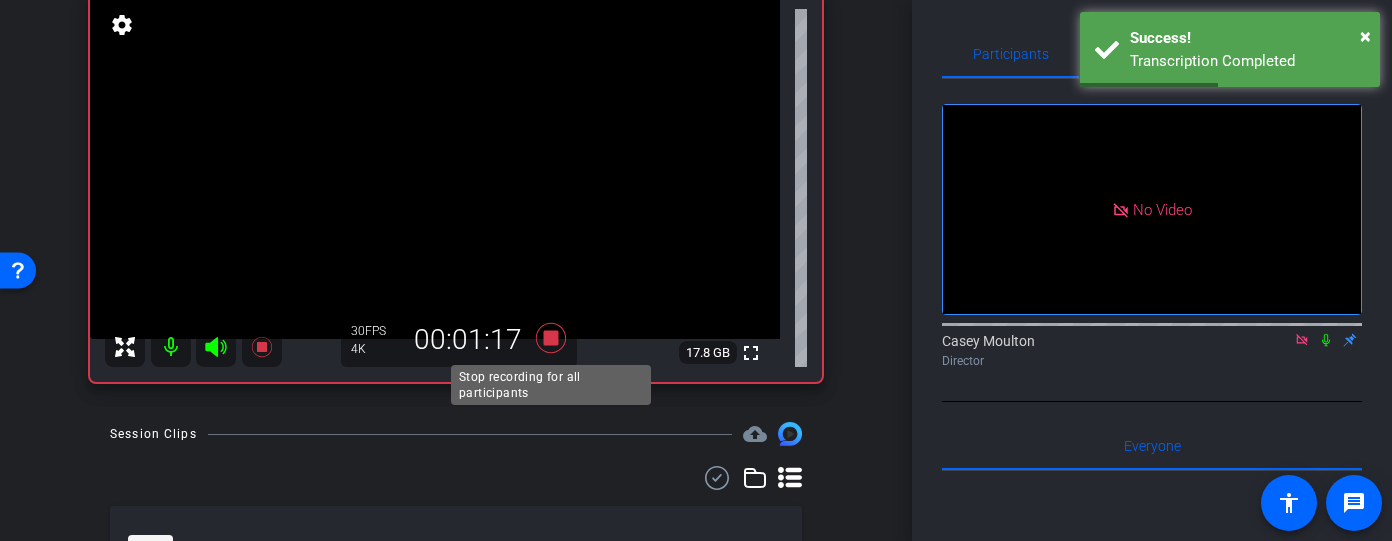 click 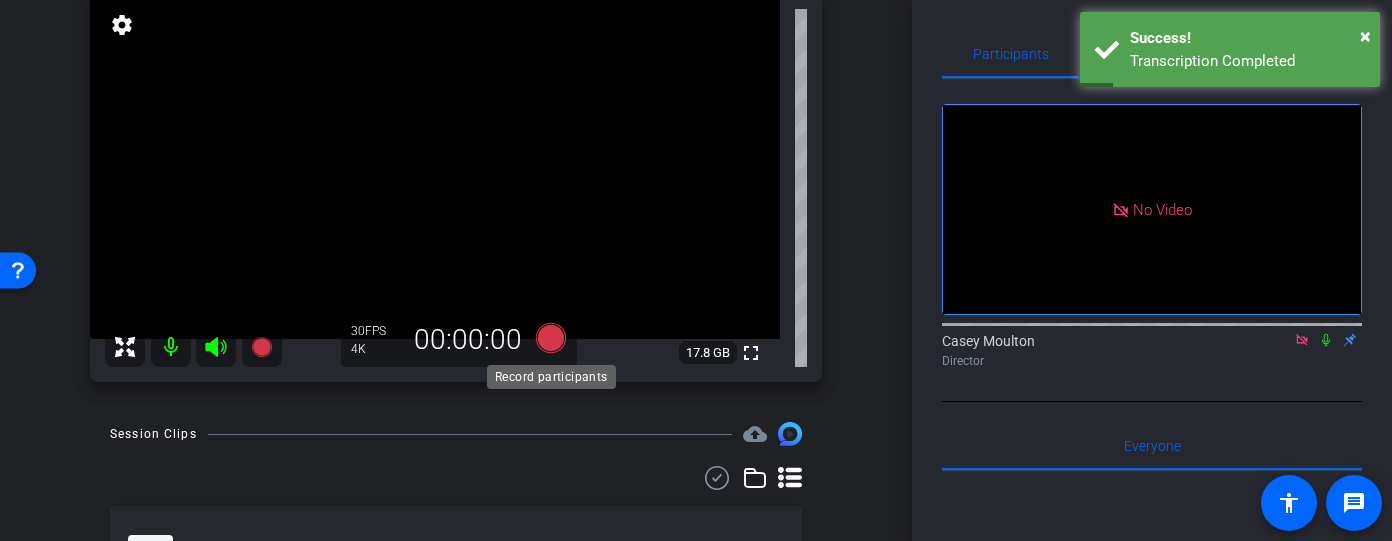 click 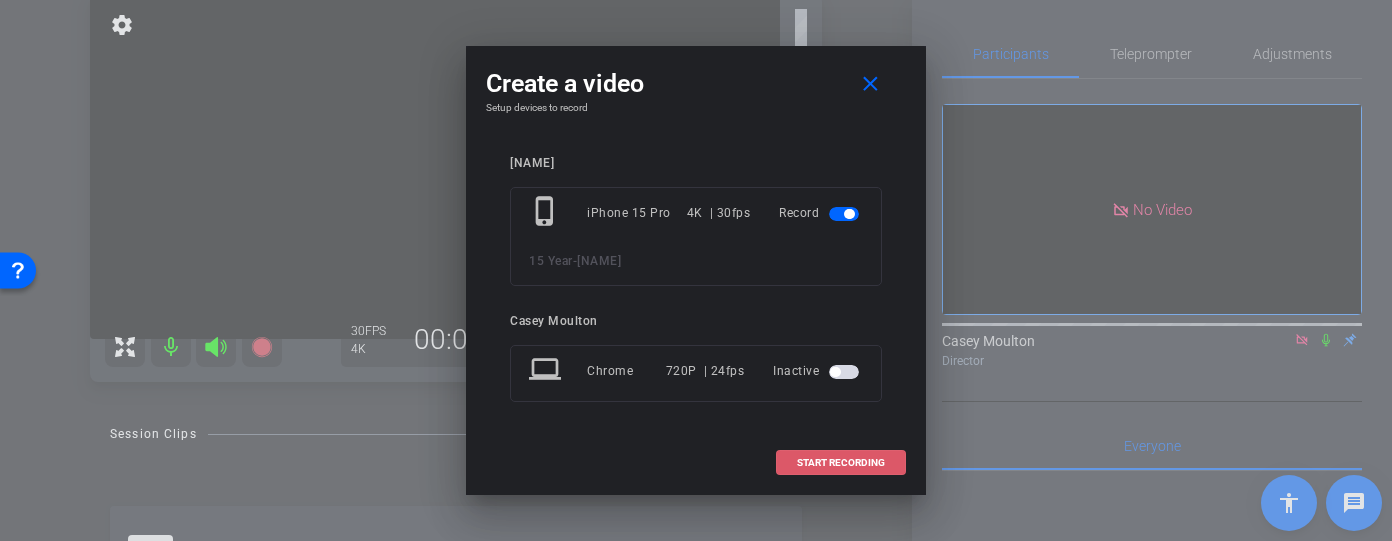 click on "START RECORDING" at bounding box center (841, 463) 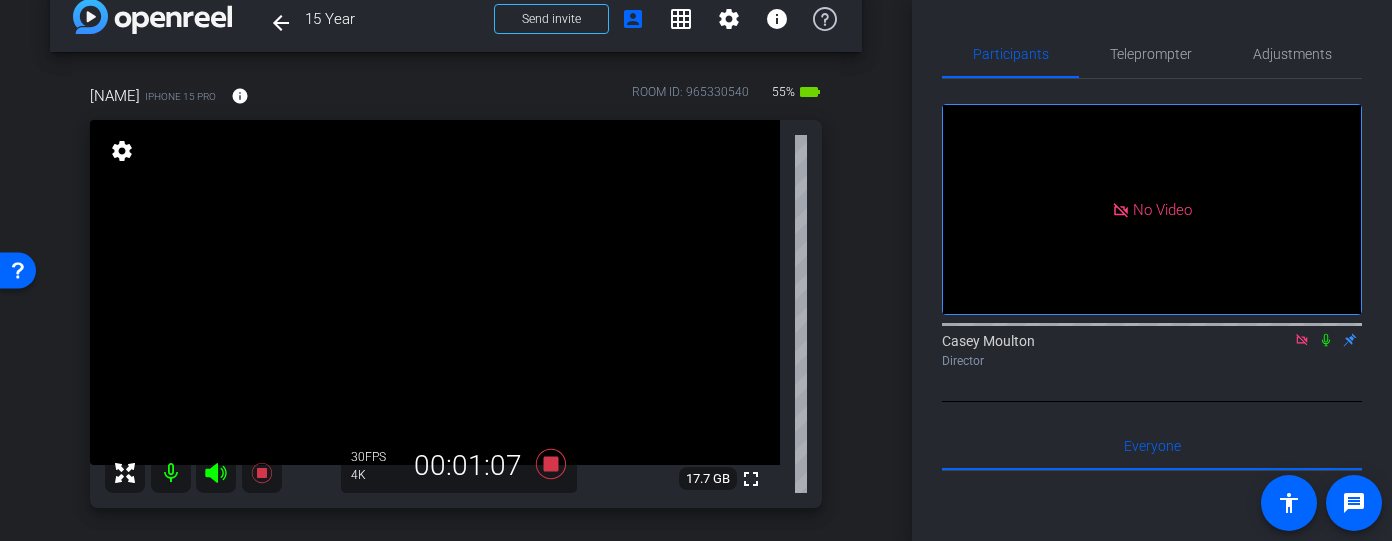 scroll, scrollTop: 65, scrollLeft: 0, axis: vertical 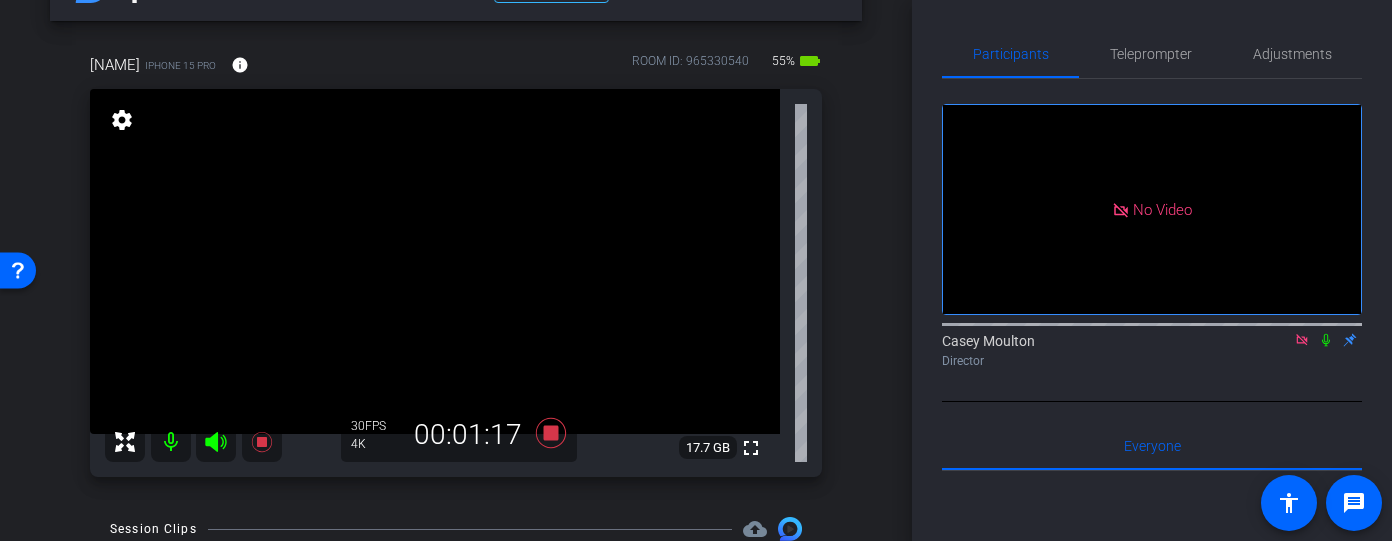 click 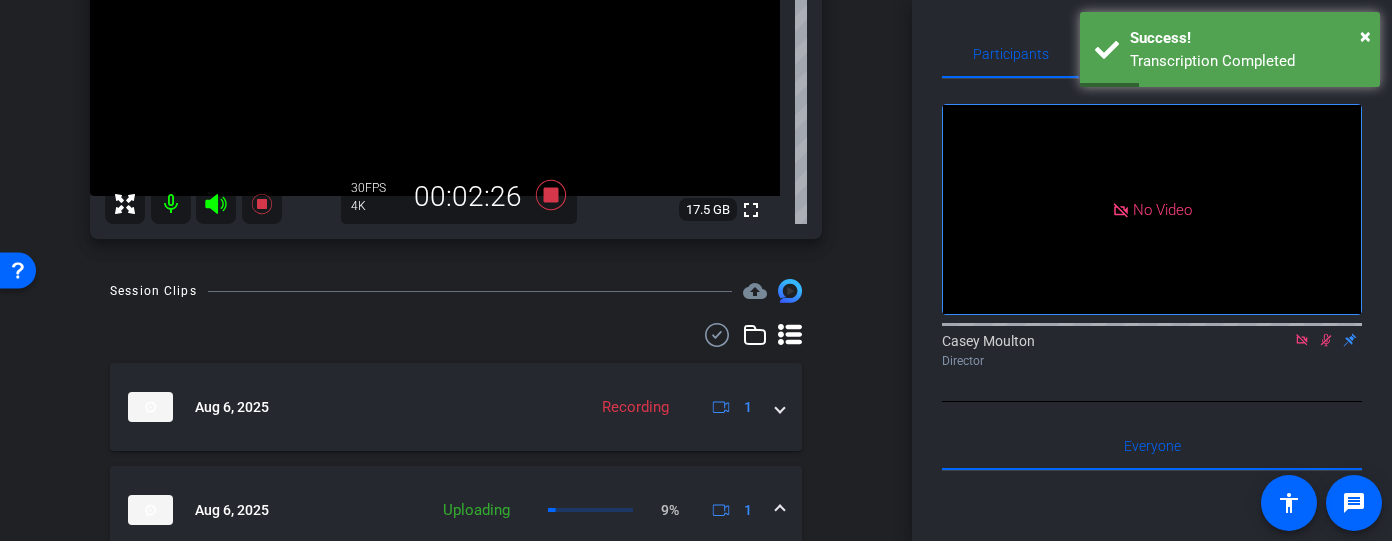 scroll, scrollTop: 154, scrollLeft: 0, axis: vertical 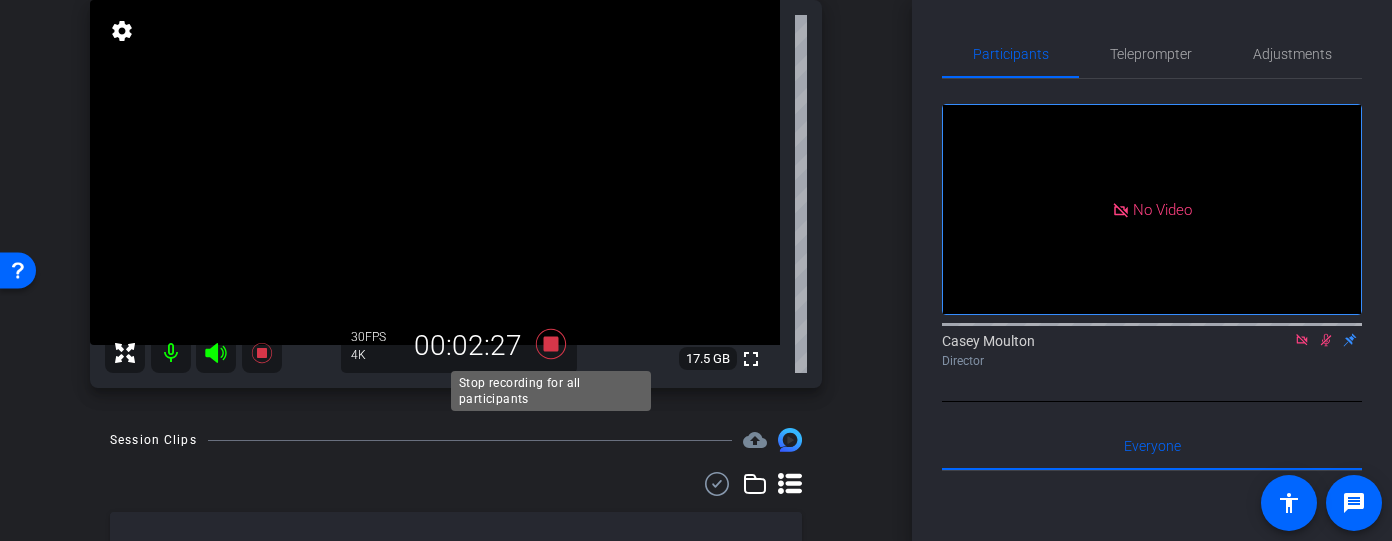 click 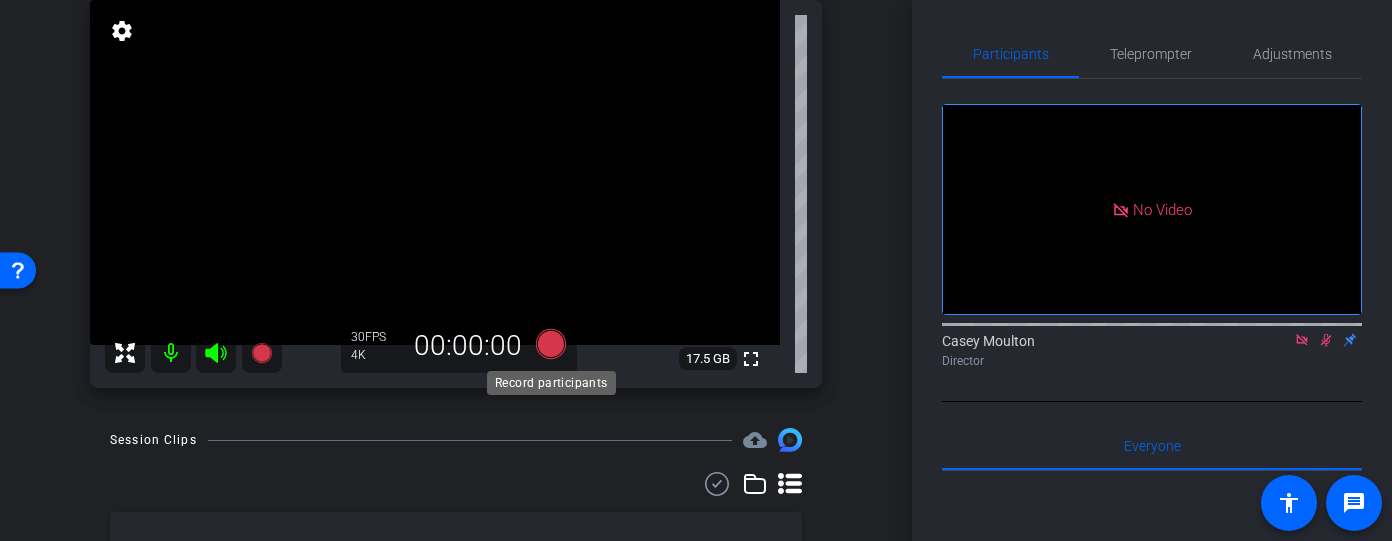 click 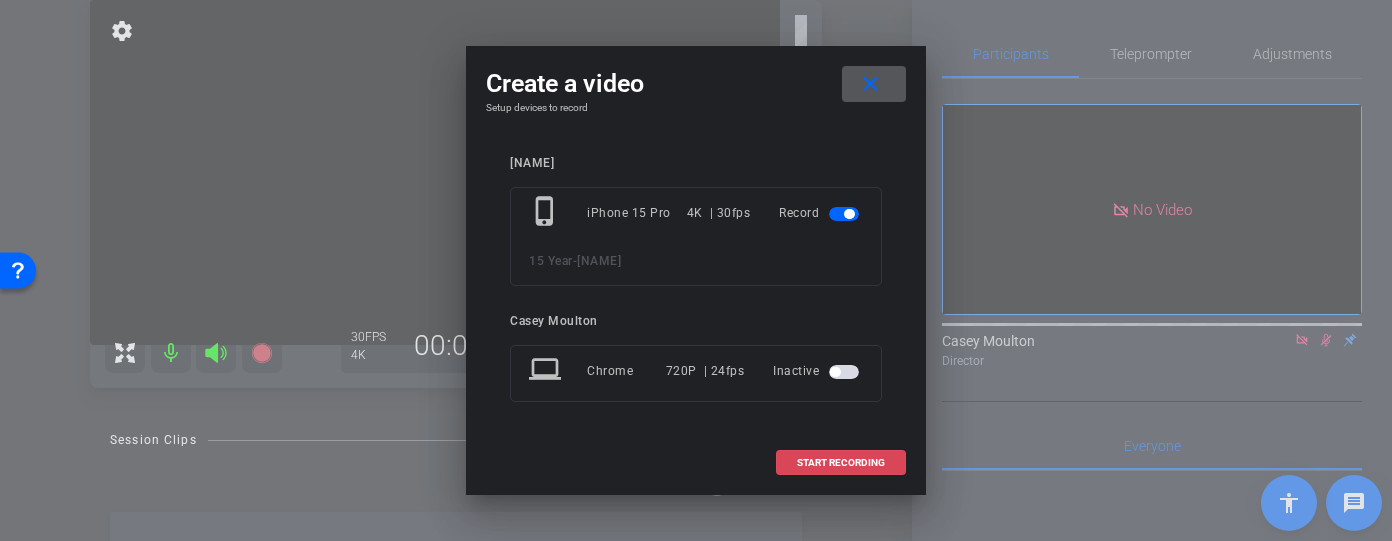 click at bounding box center (841, 463) 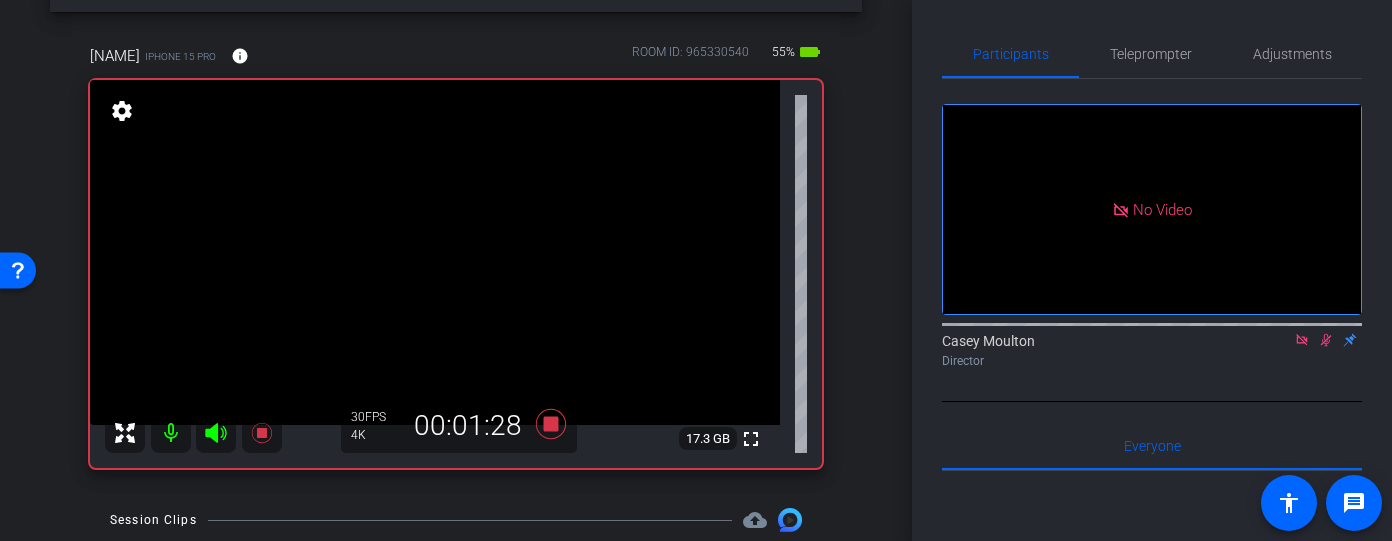 scroll, scrollTop: 91, scrollLeft: 0, axis: vertical 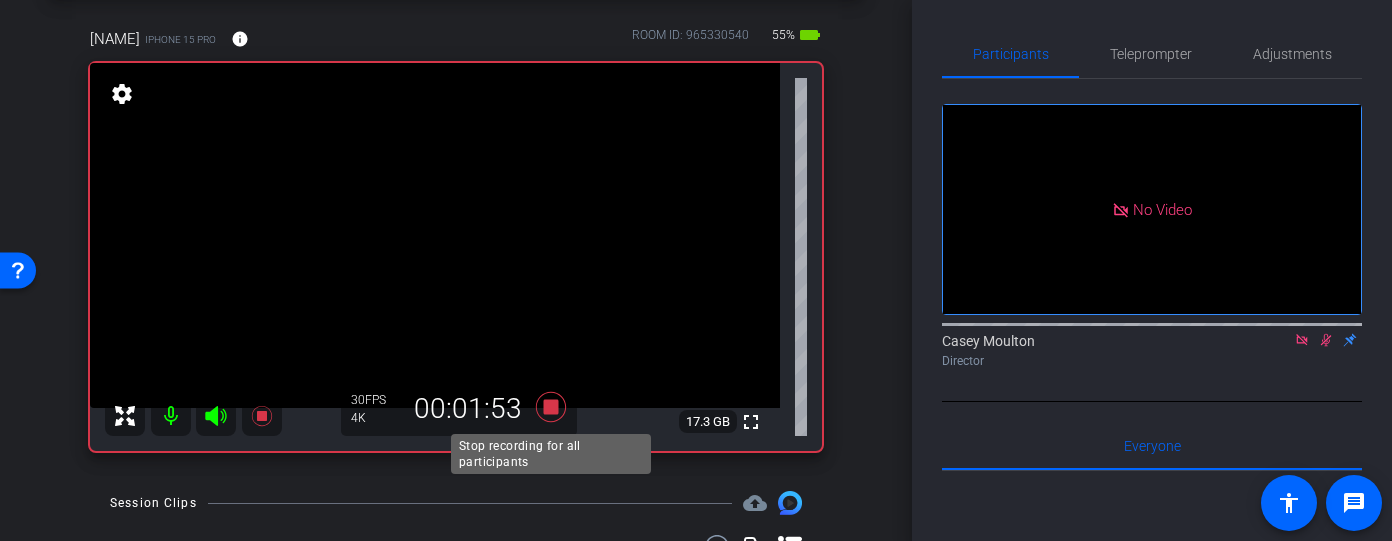 click 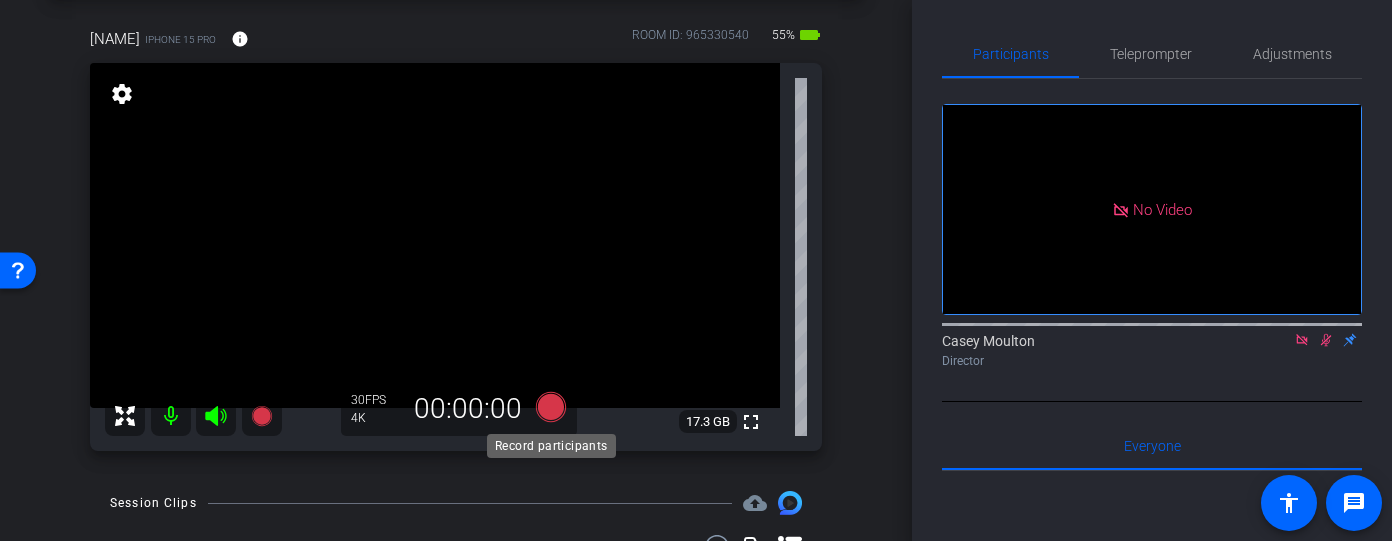 click 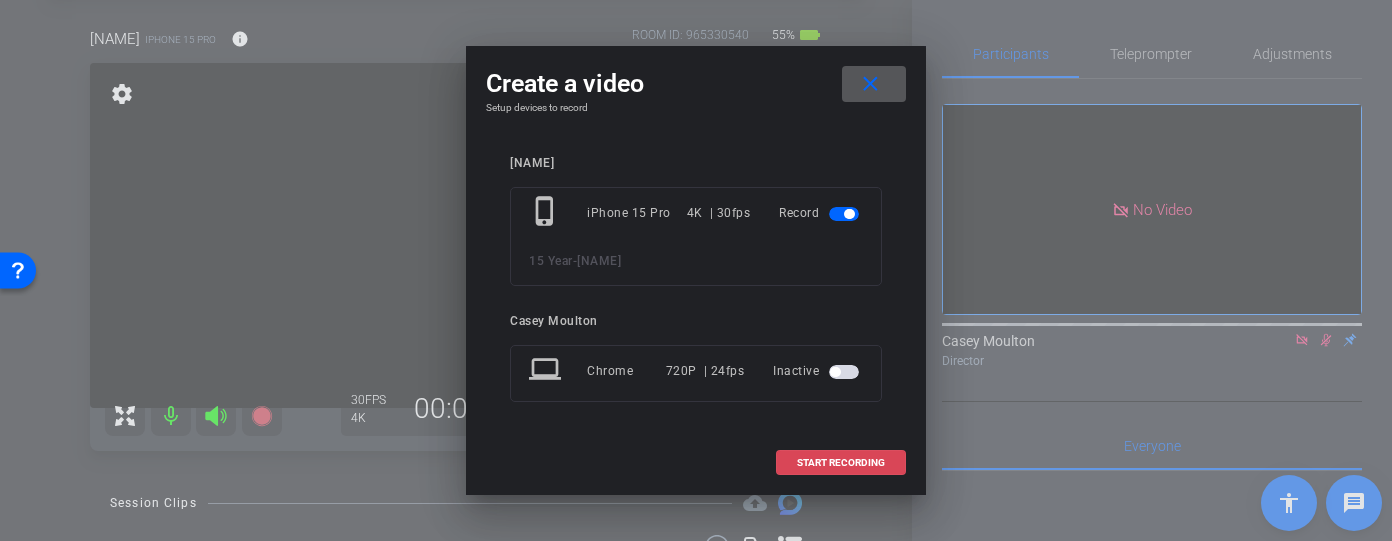 click at bounding box center [841, 463] 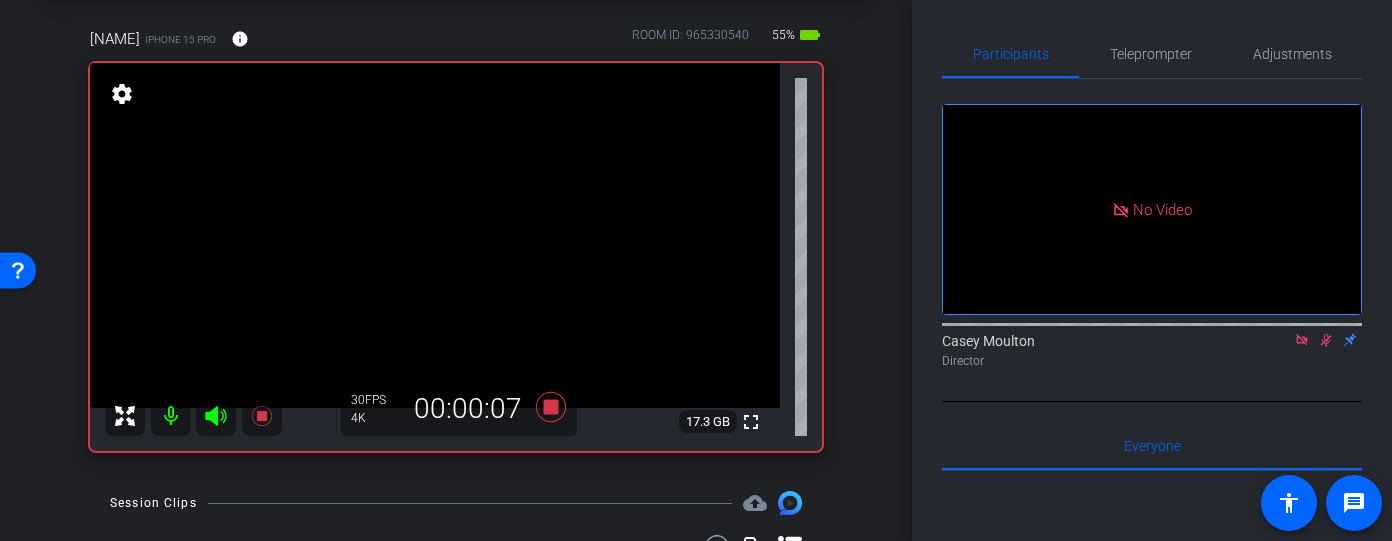 click 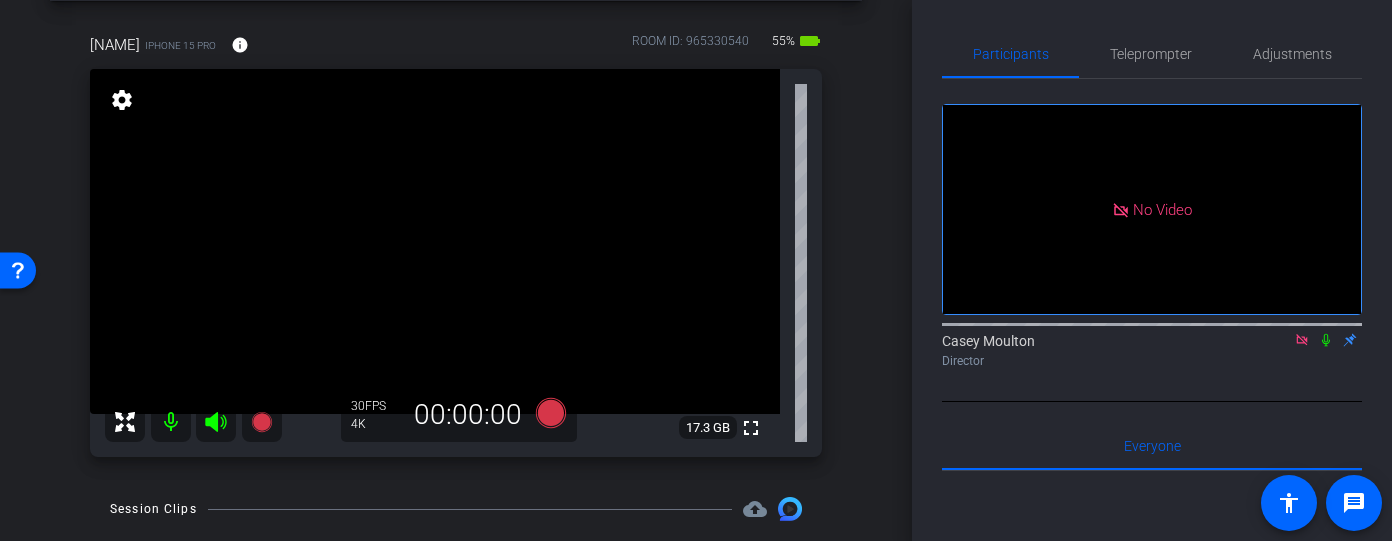 scroll, scrollTop: 81, scrollLeft: 0, axis: vertical 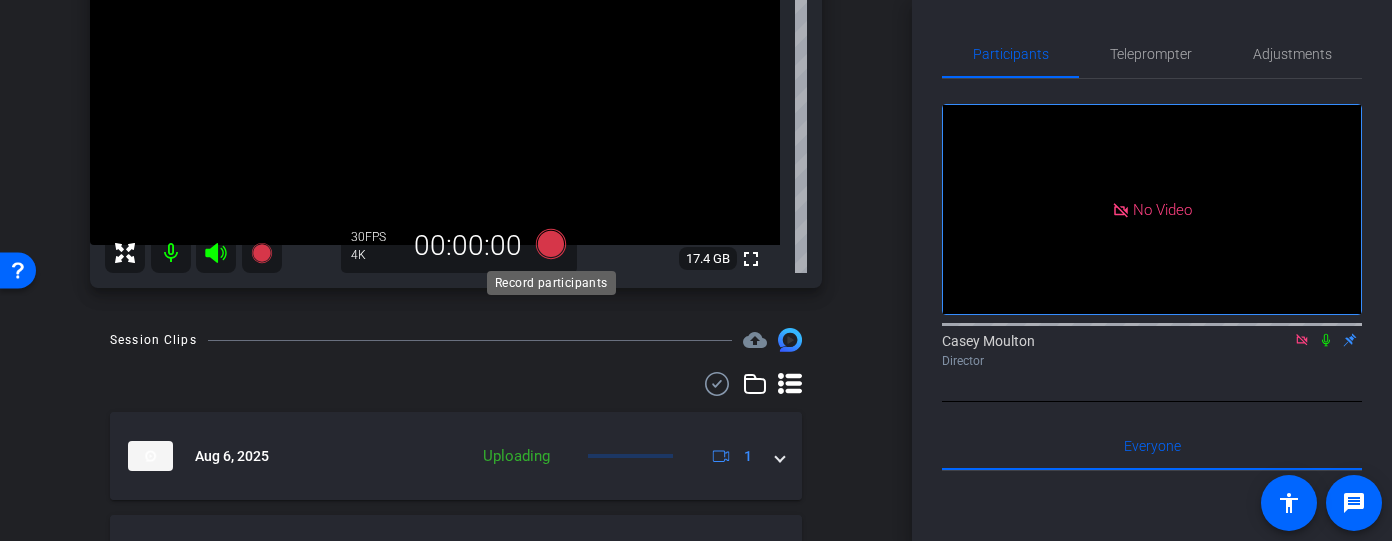 click 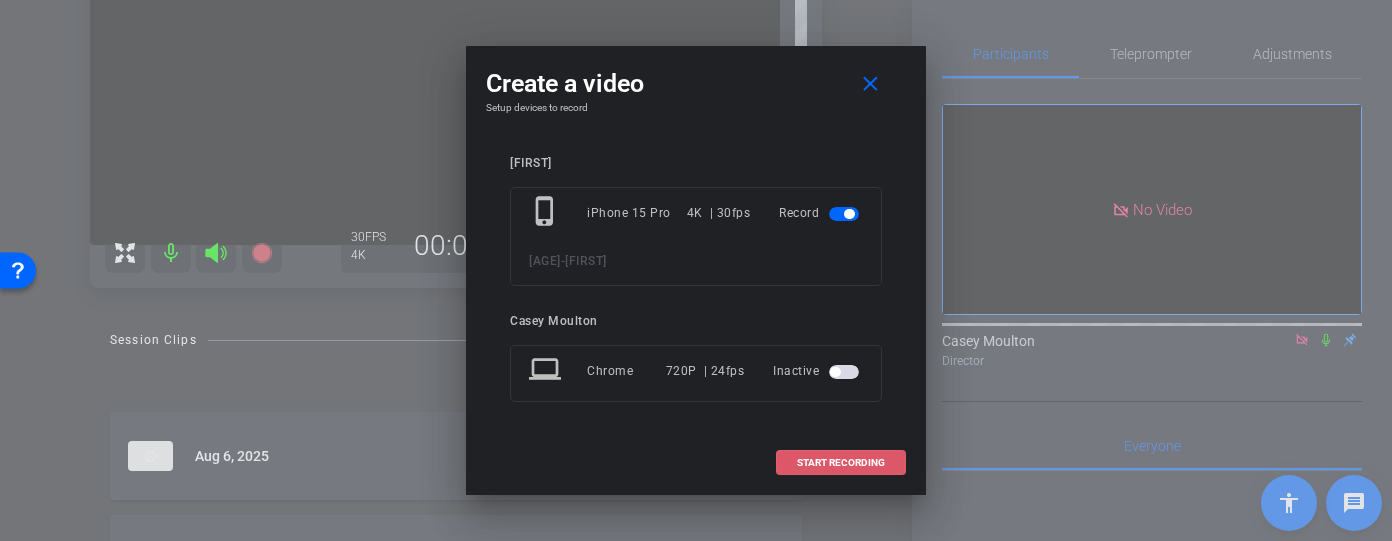 click on "START RECORDING" at bounding box center [841, 463] 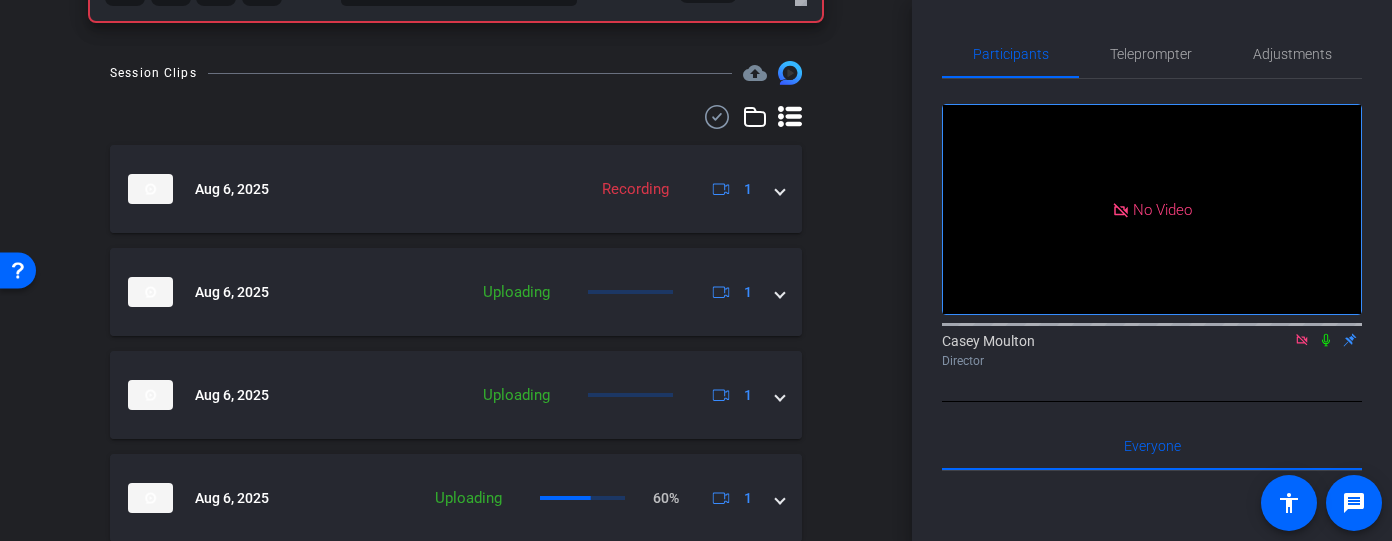 scroll, scrollTop: 438, scrollLeft: 0, axis: vertical 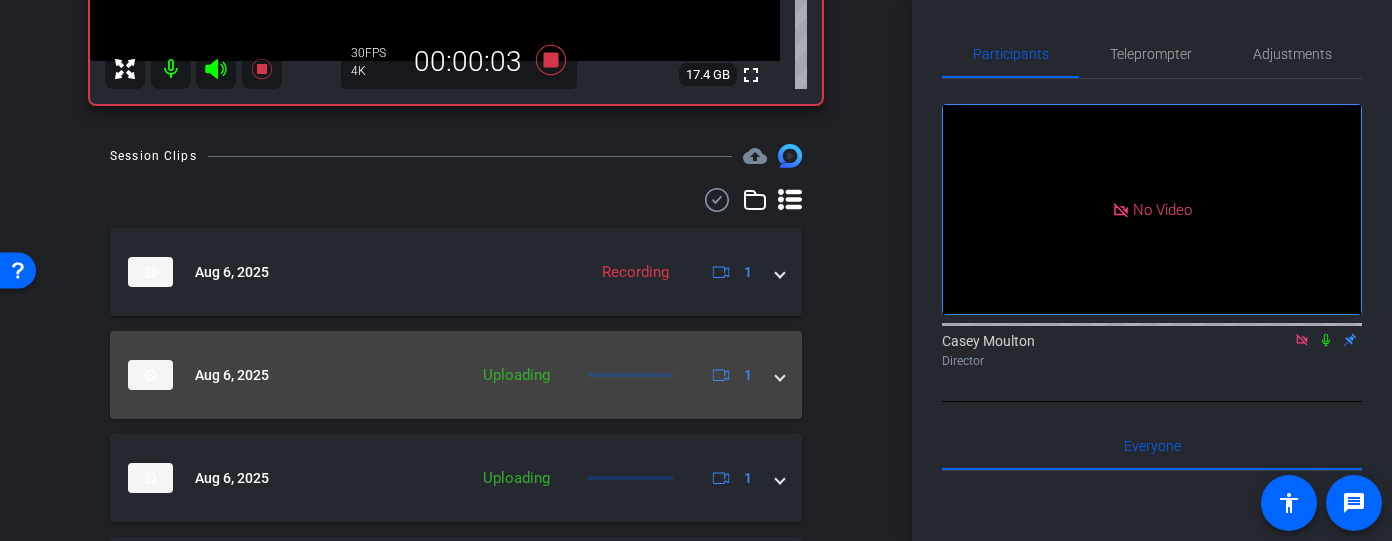 click at bounding box center (780, 375) 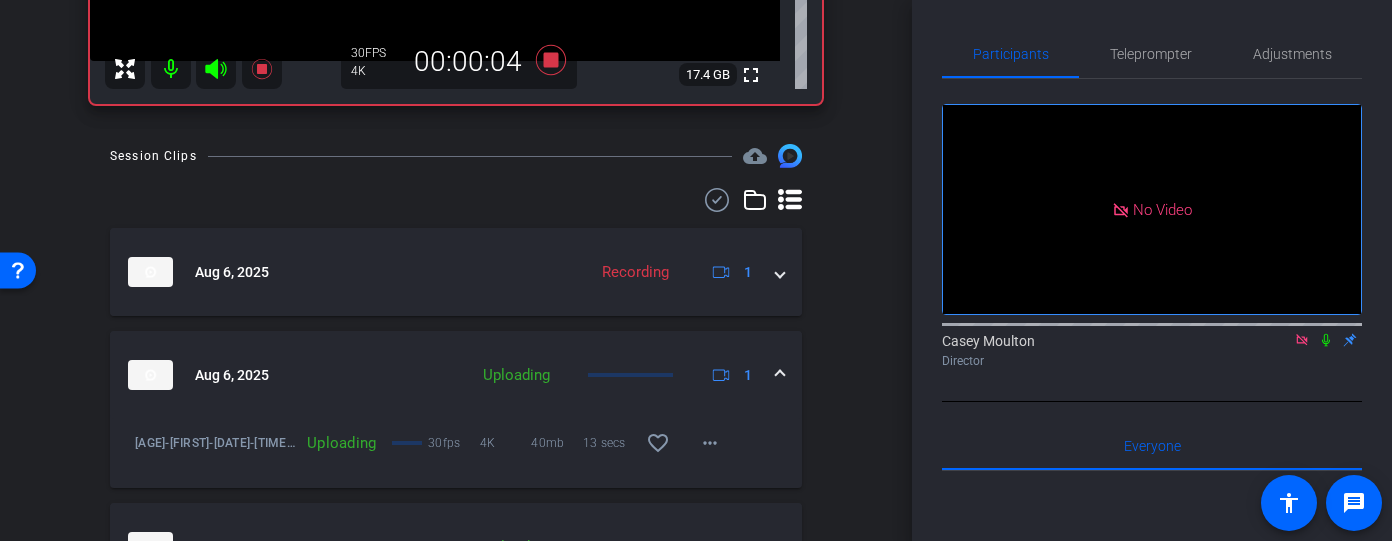 click at bounding box center (780, 375) 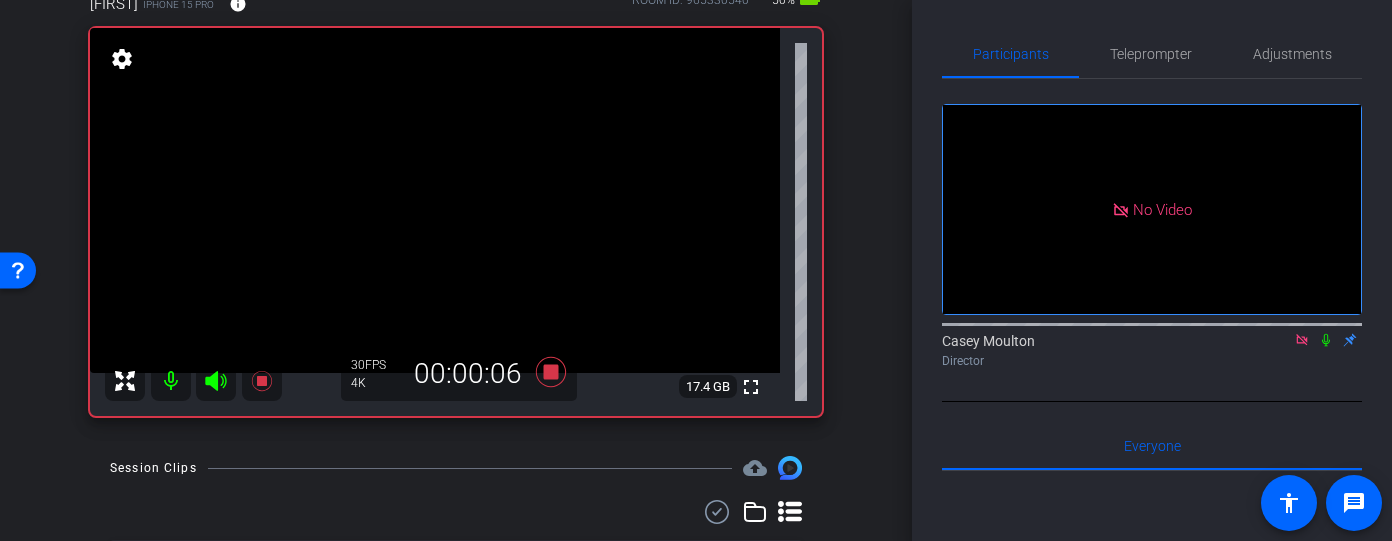 scroll, scrollTop: 113, scrollLeft: 0, axis: vertical 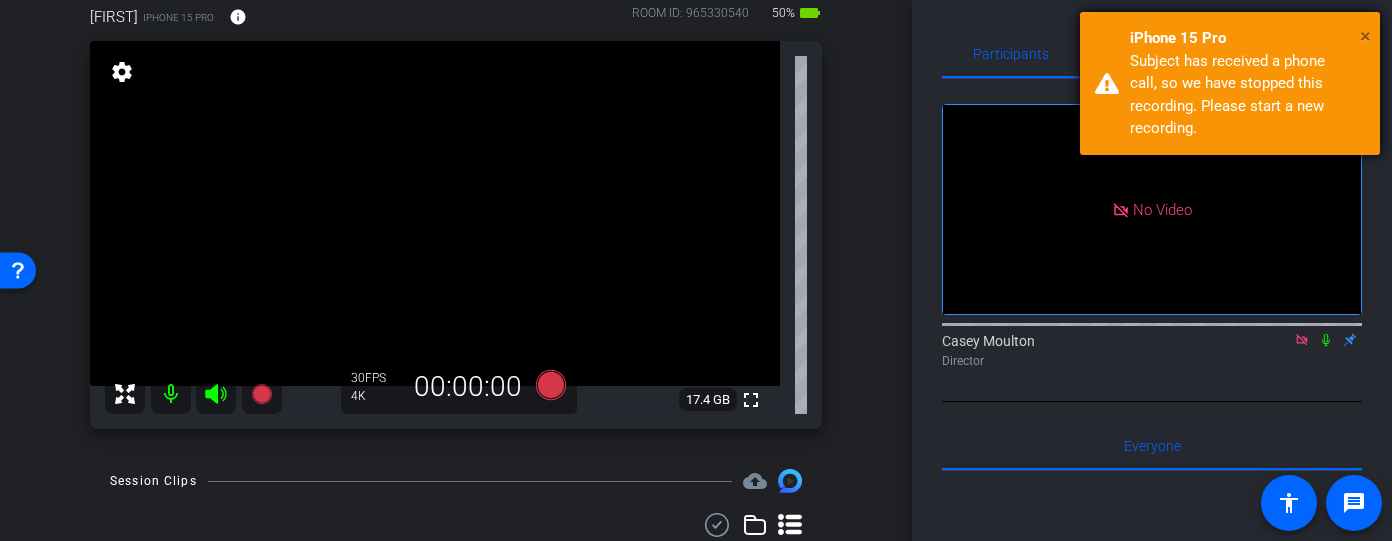 click on "×" at bounding box center (1365, 36) 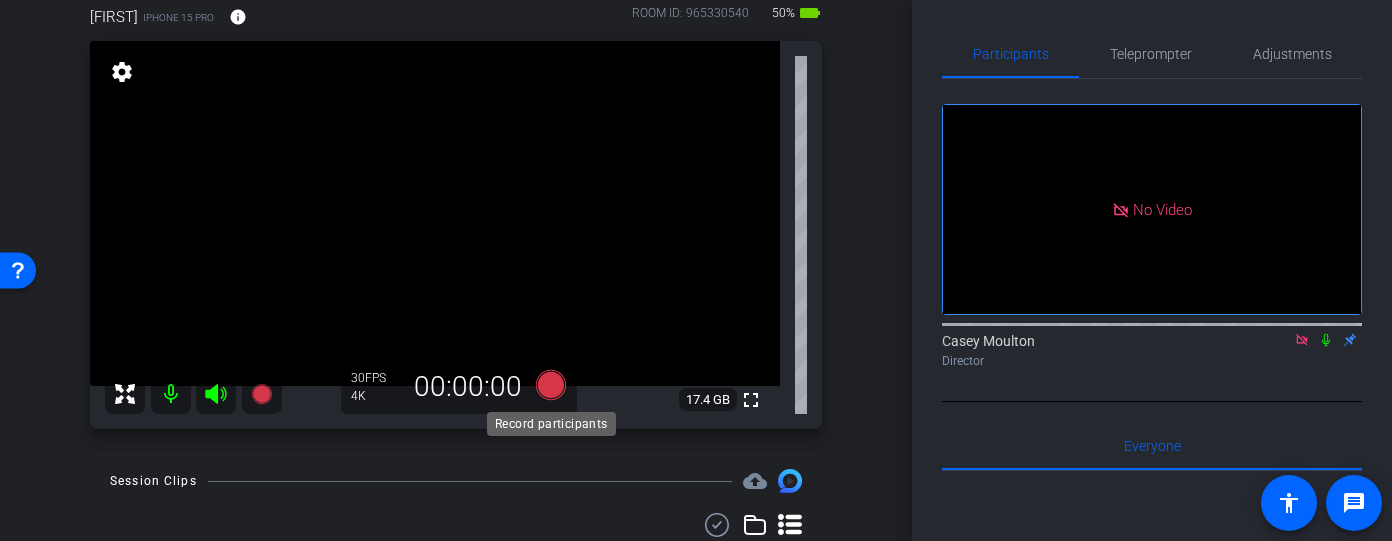 click 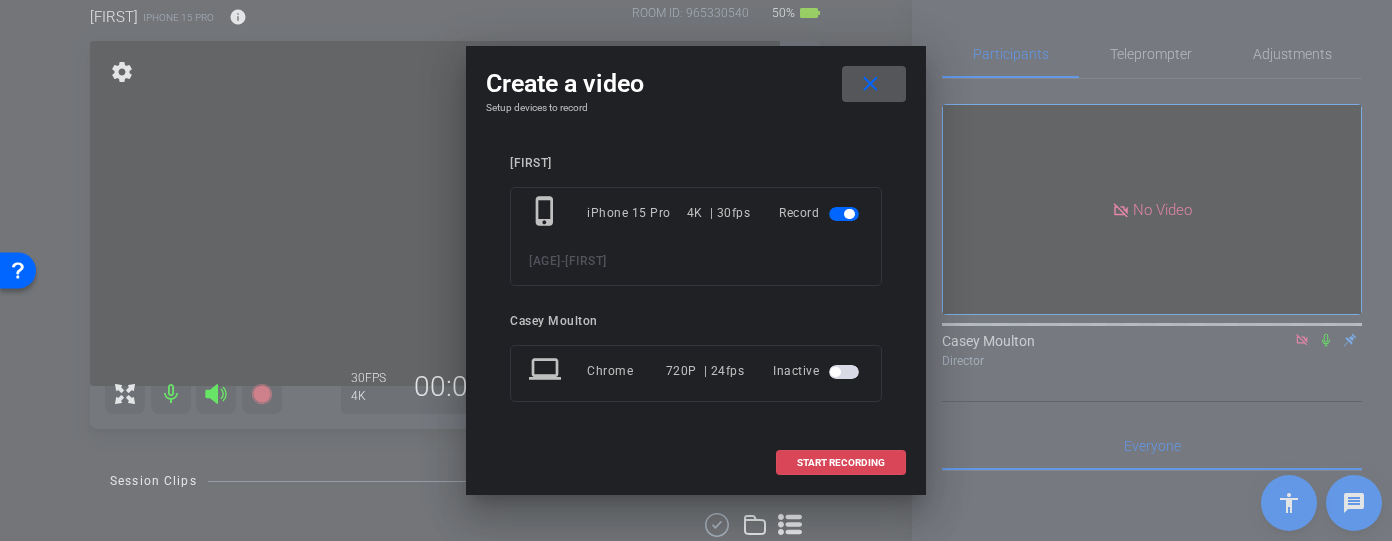 click at bounding box center (841, 463) 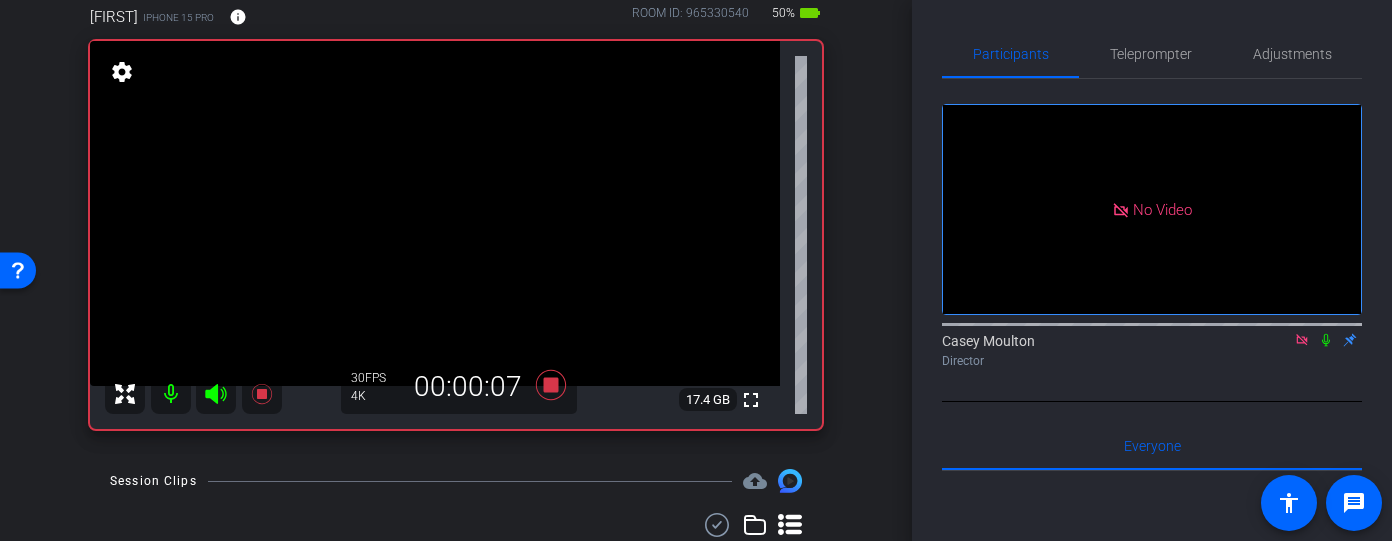 click 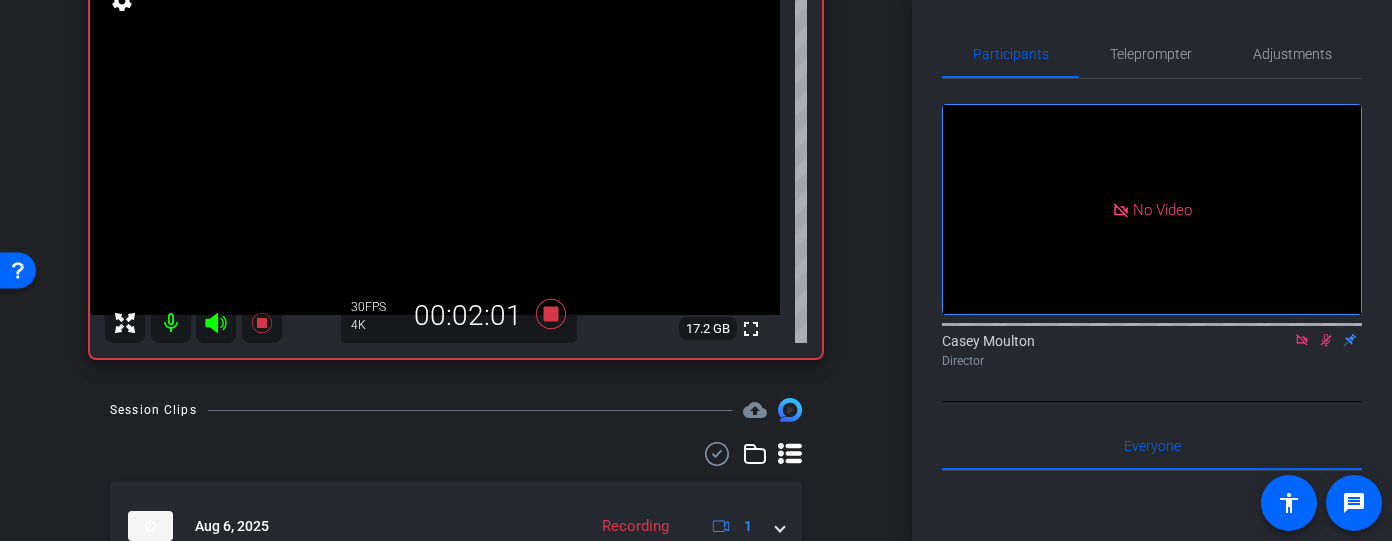 scroll, scrollTop: 118, scrollLeft: 0, axis: vertical 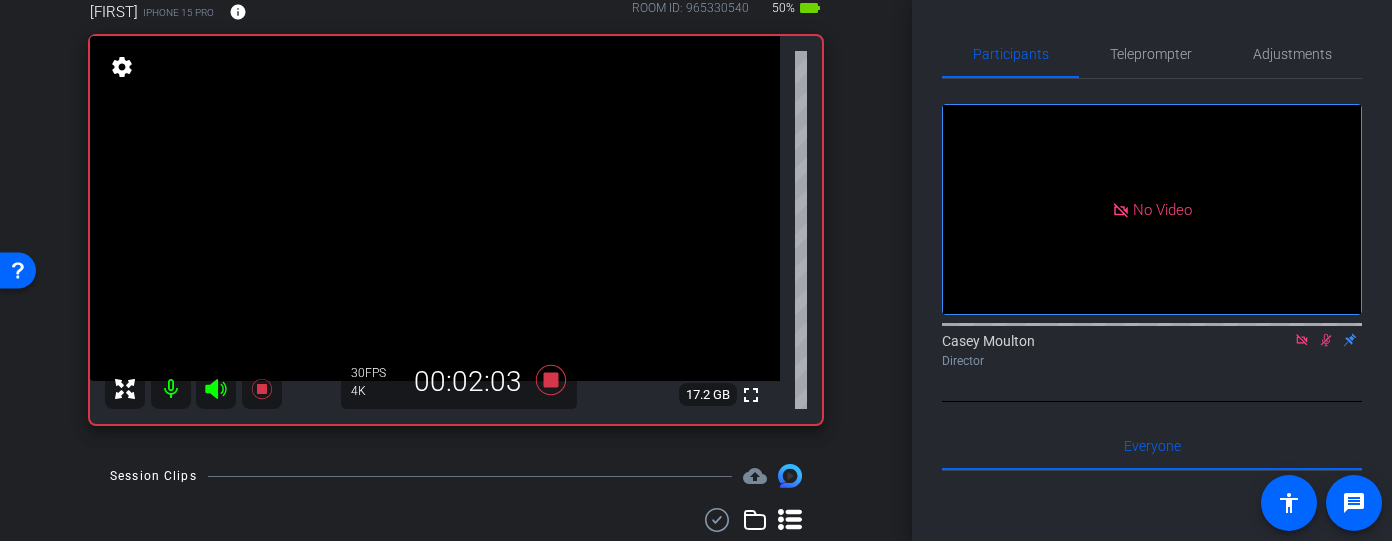 click 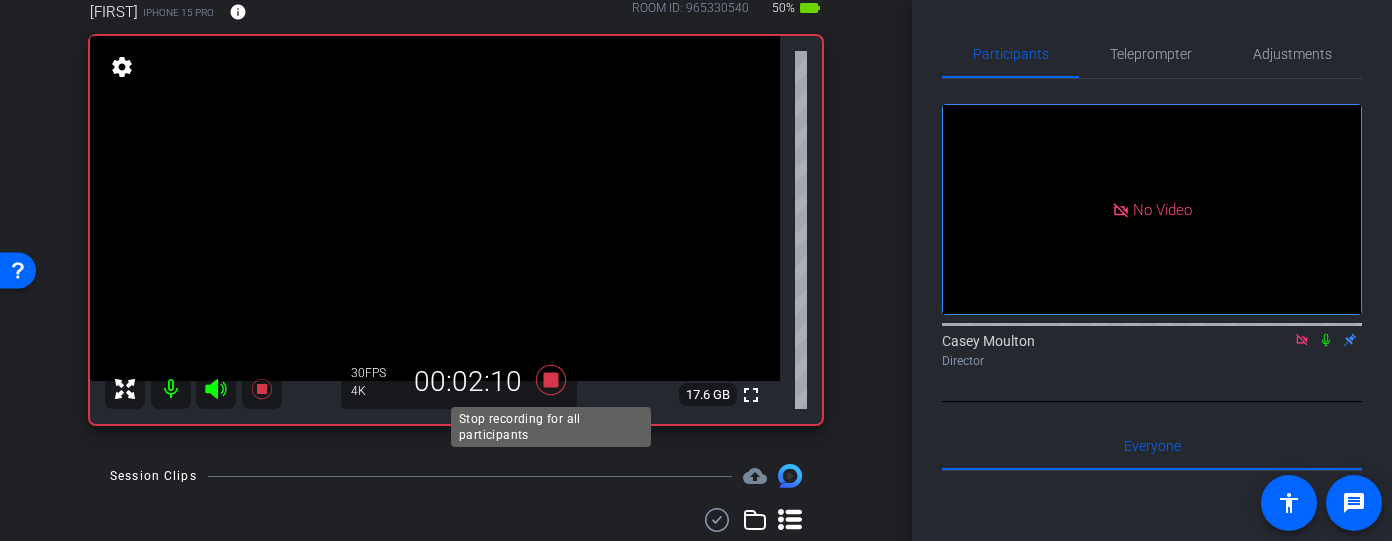 click 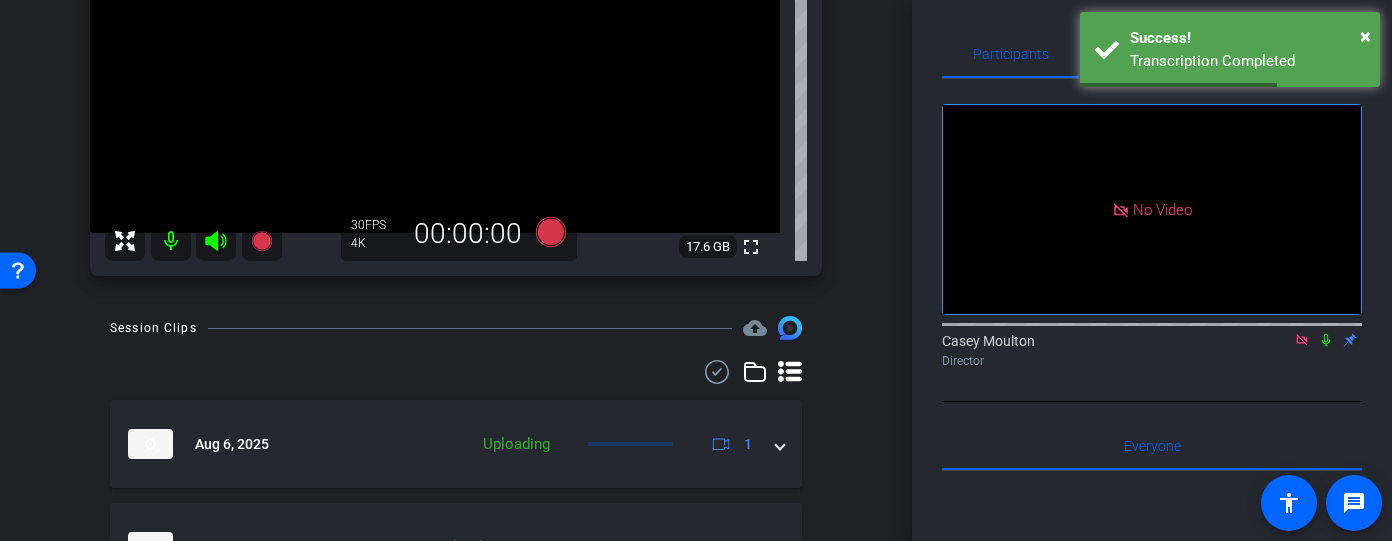 scroll, scrollTop: 202, scrollLeft: 0, axis: vertical 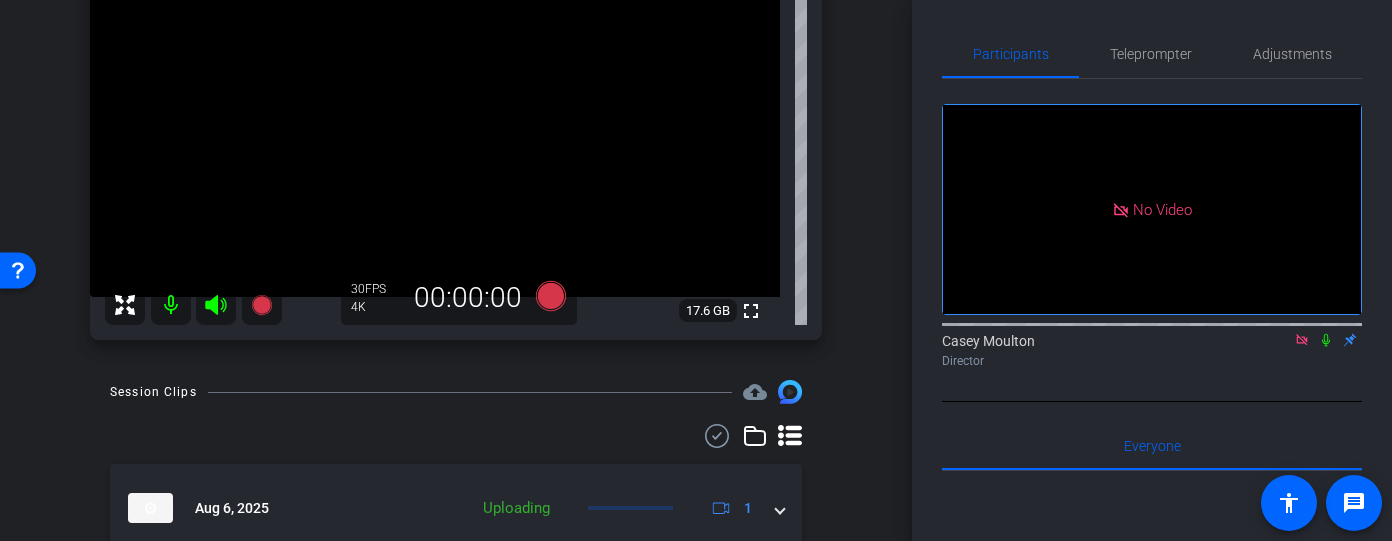 click at bounding box center (171, 305) 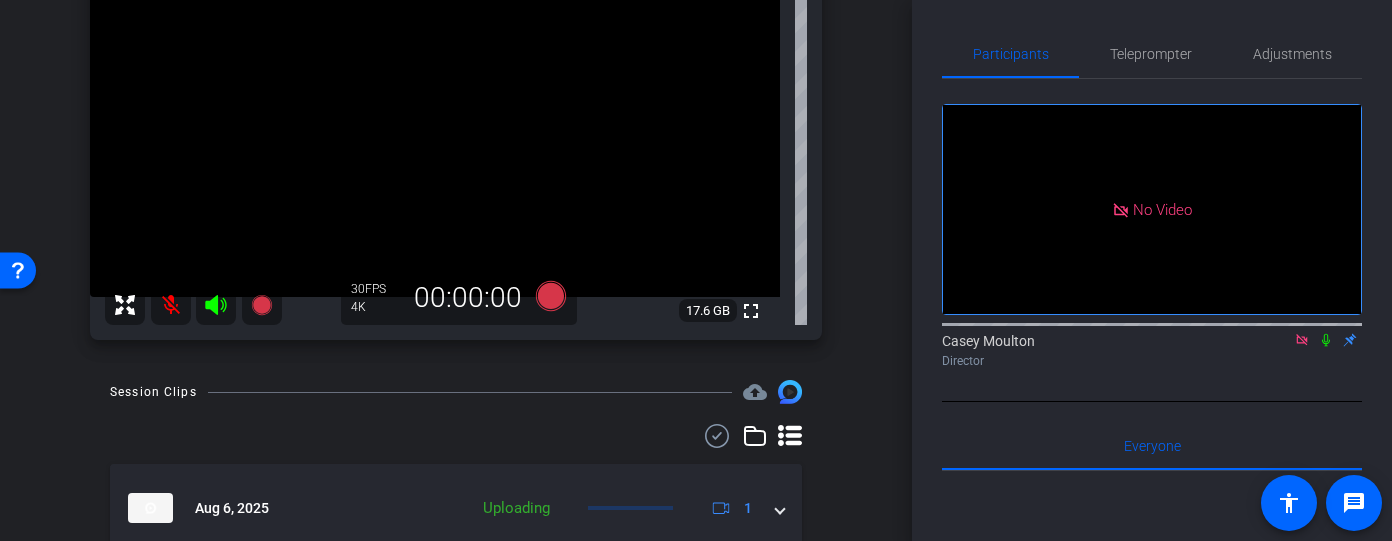 click 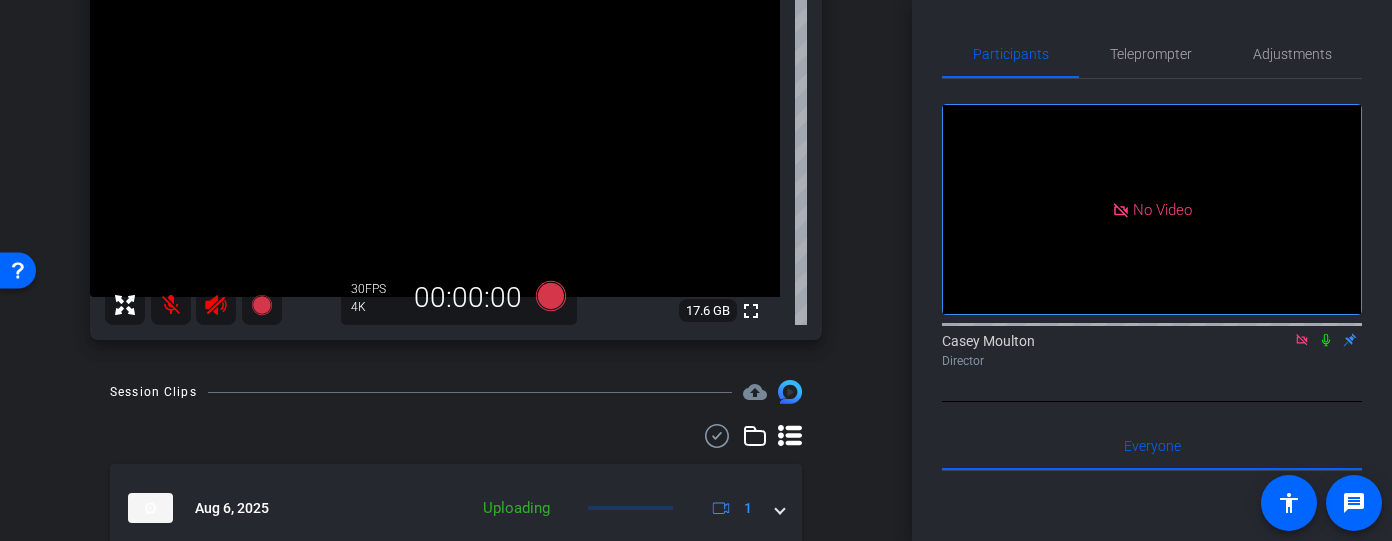 click 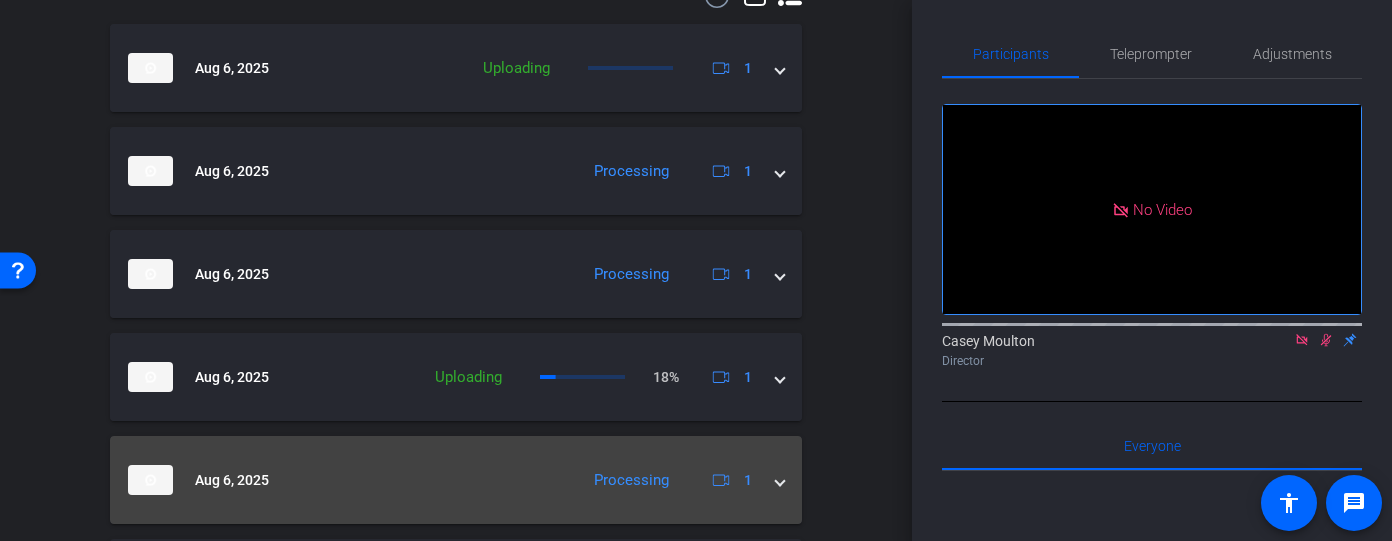 scroll, scrollTop: 574, scrollLeft: 0, axis: vertical 